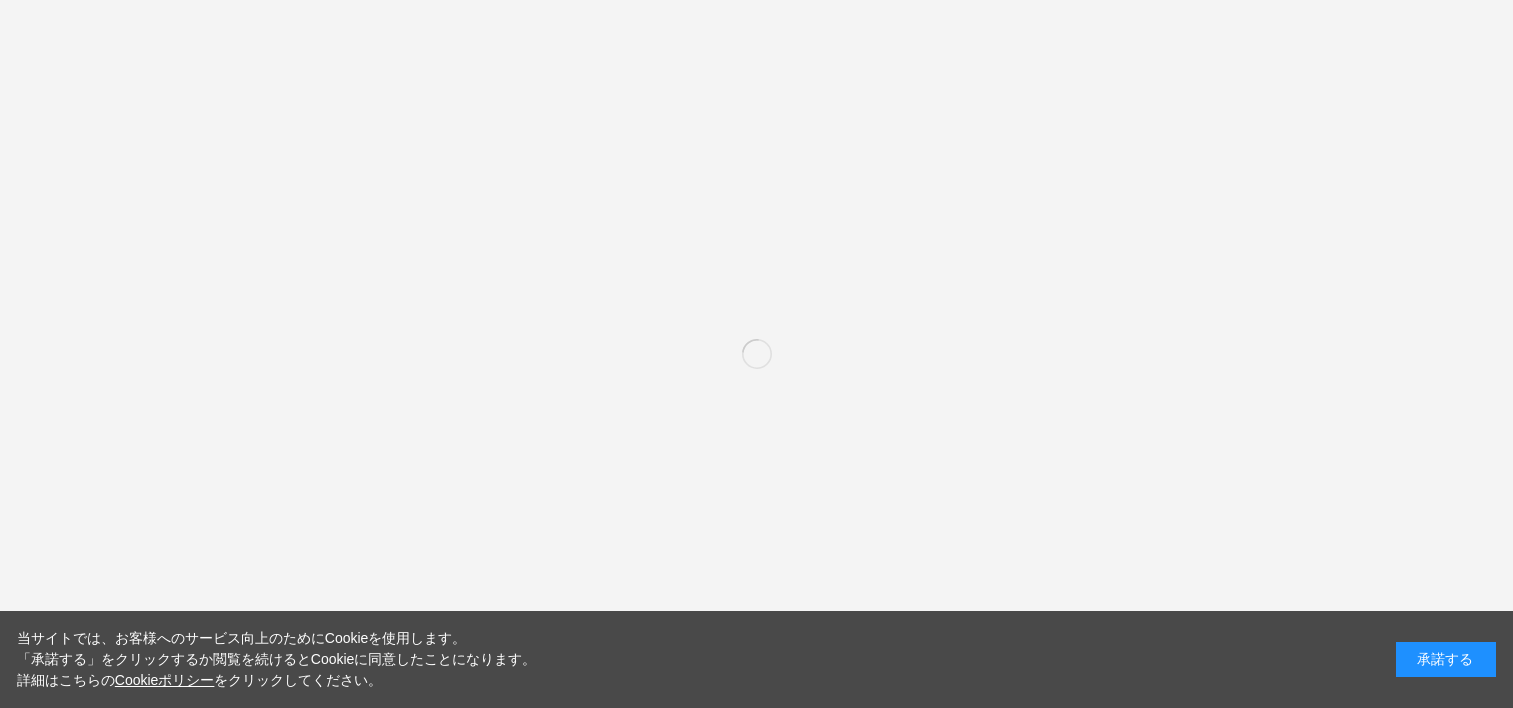 scroll, scrollTop: 0, scrollLeft: 0, axis: both 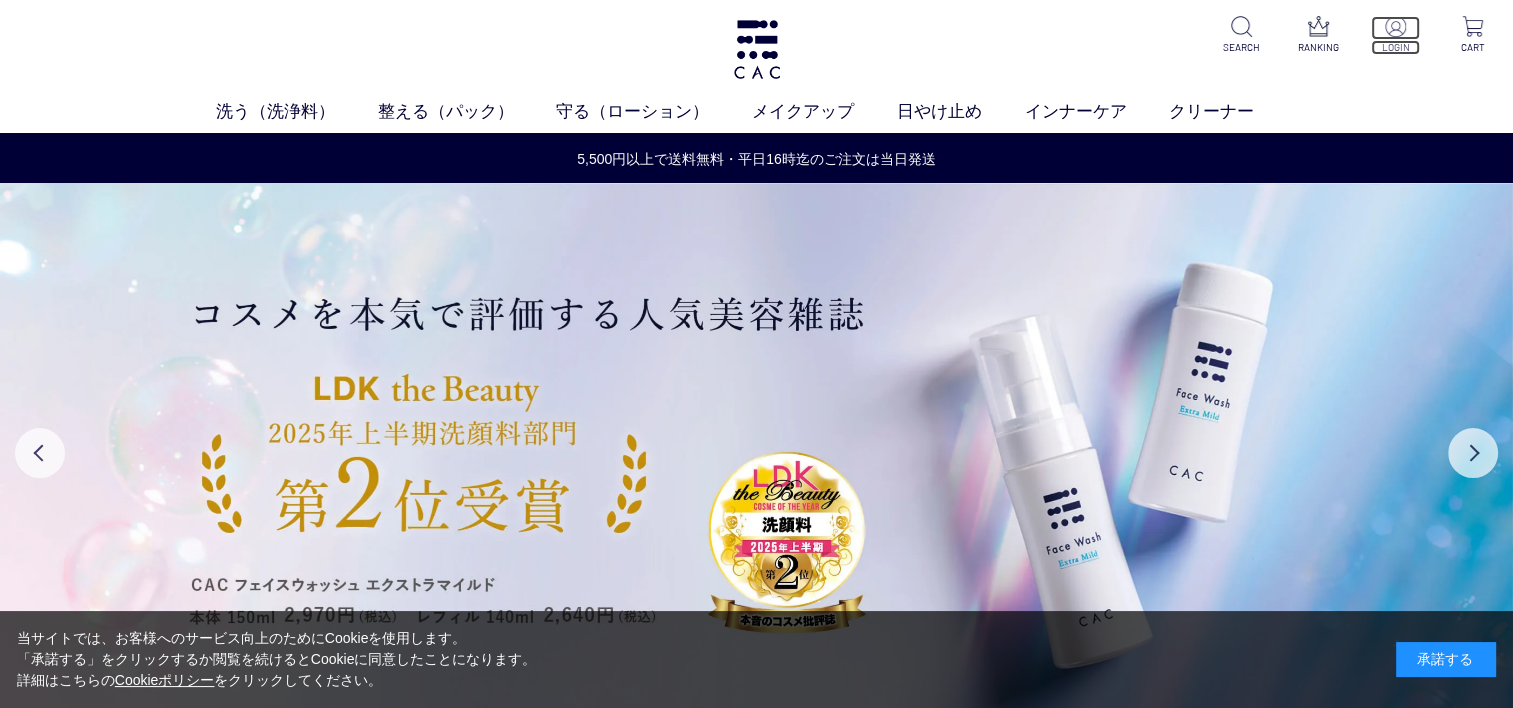 click at bounding box center [1395, 26] 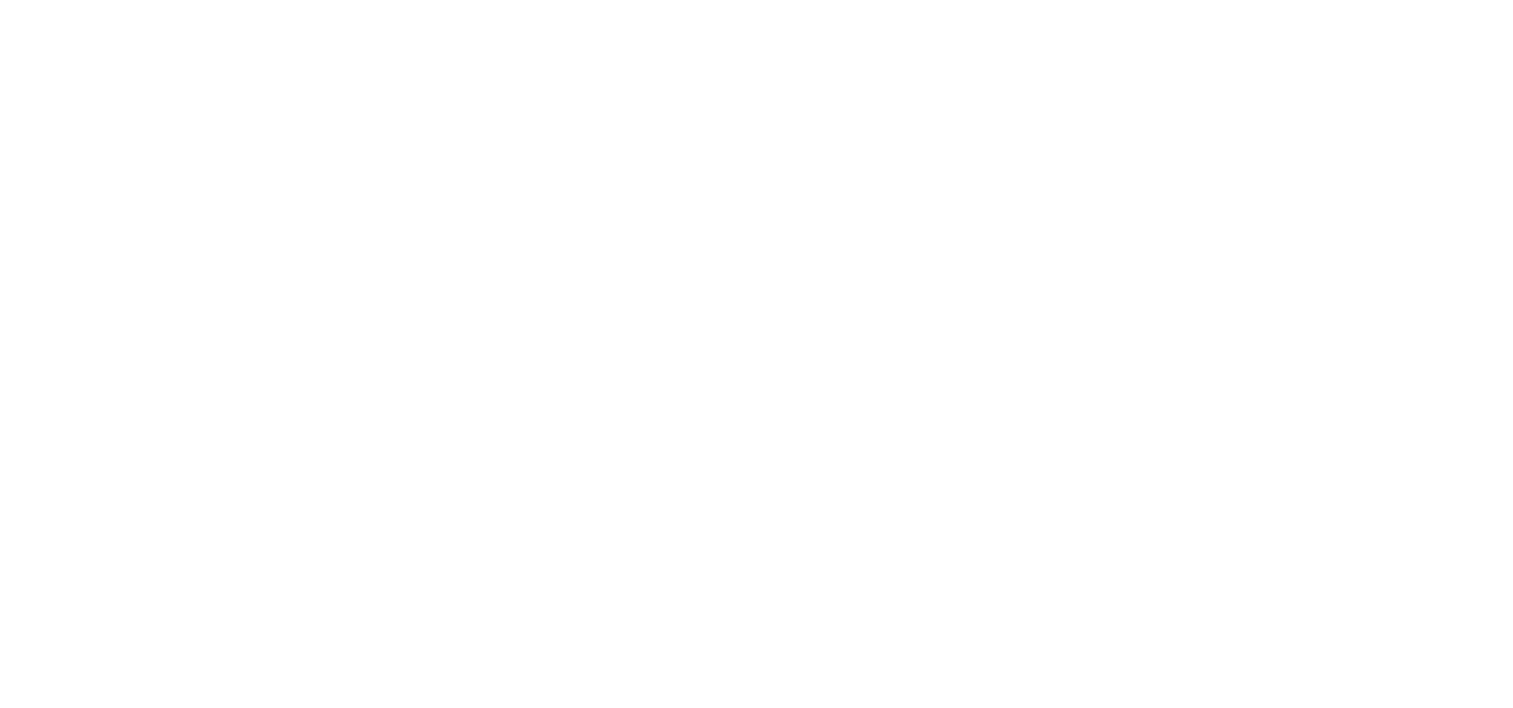 scroll, scrollTop: 0, scrollLeft: 0, axis: both 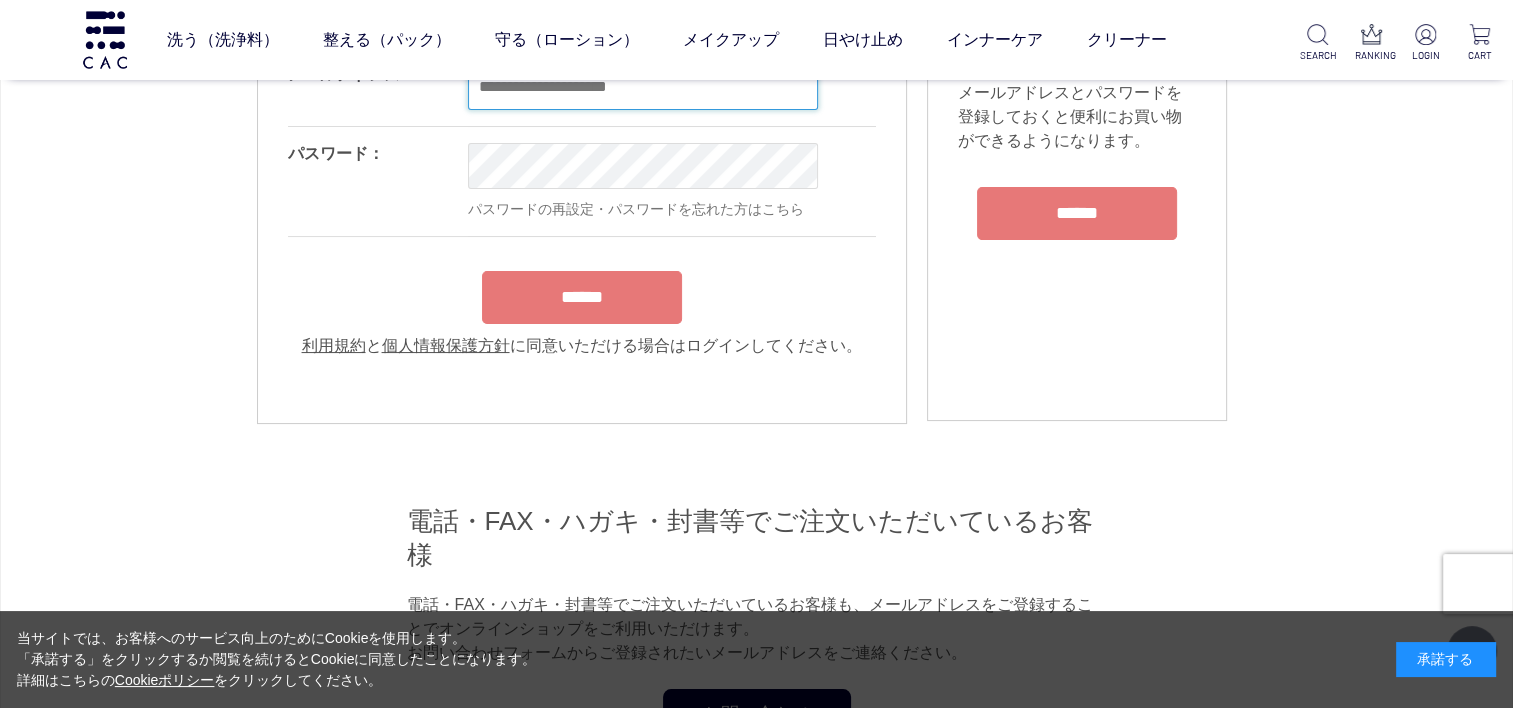 type on "**********" 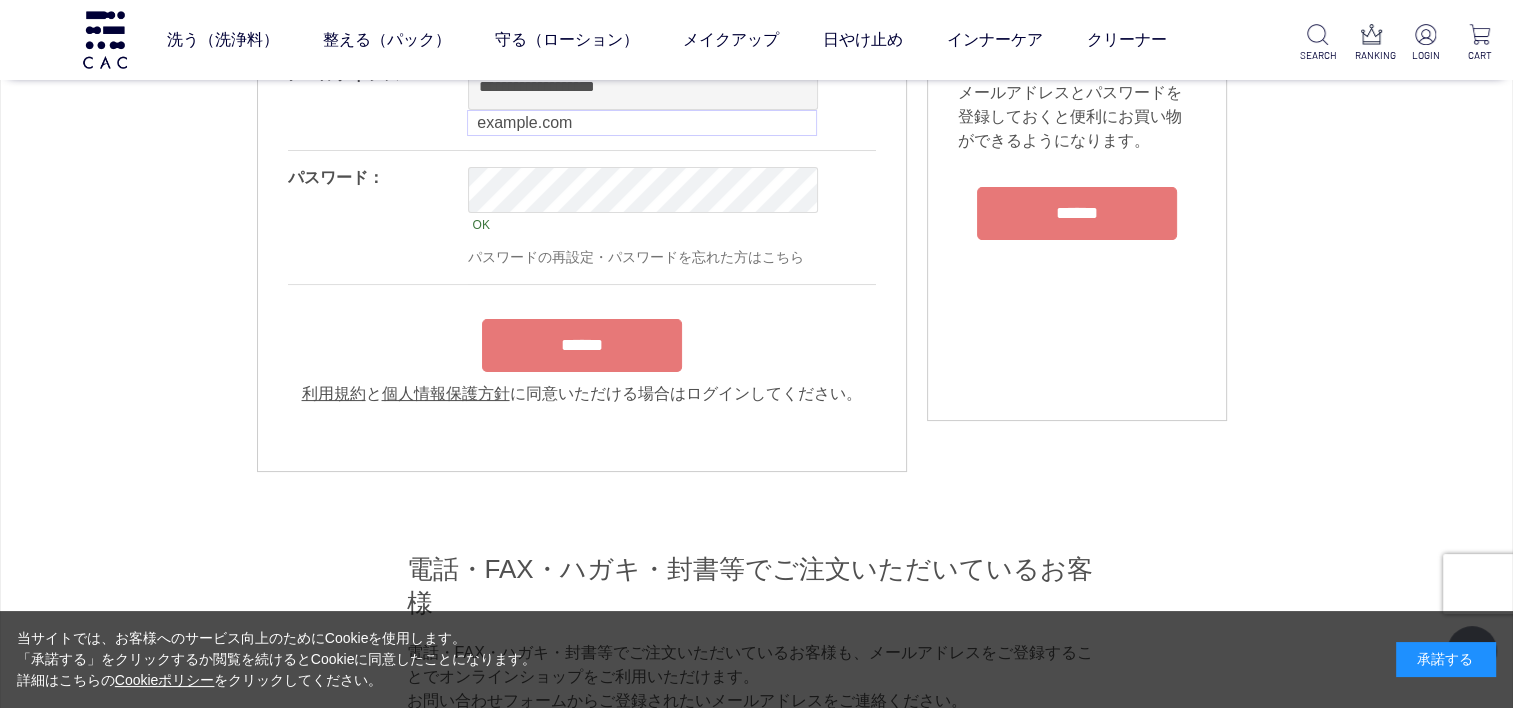 click on "**********" at bounding box center [582, 227] 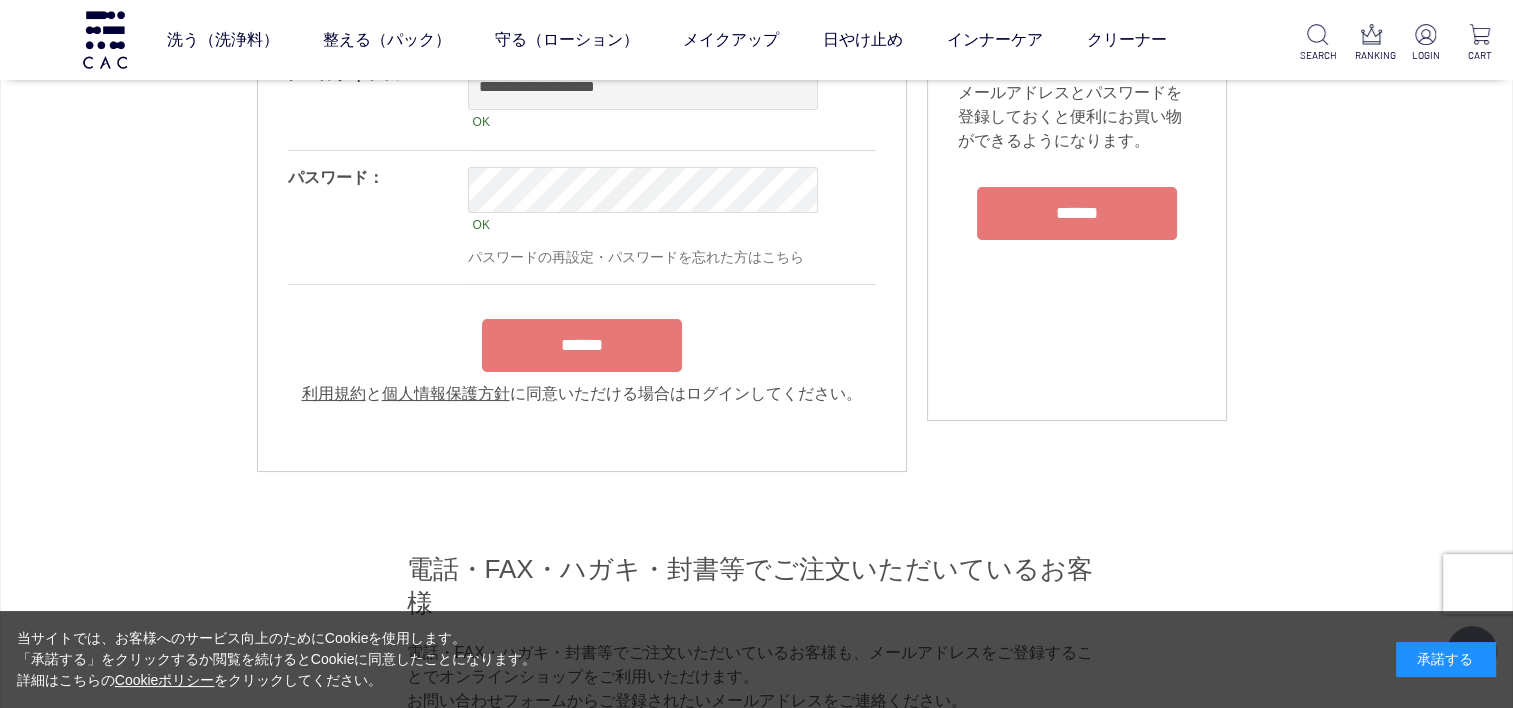click on "******" at bounding box center [582, 345] 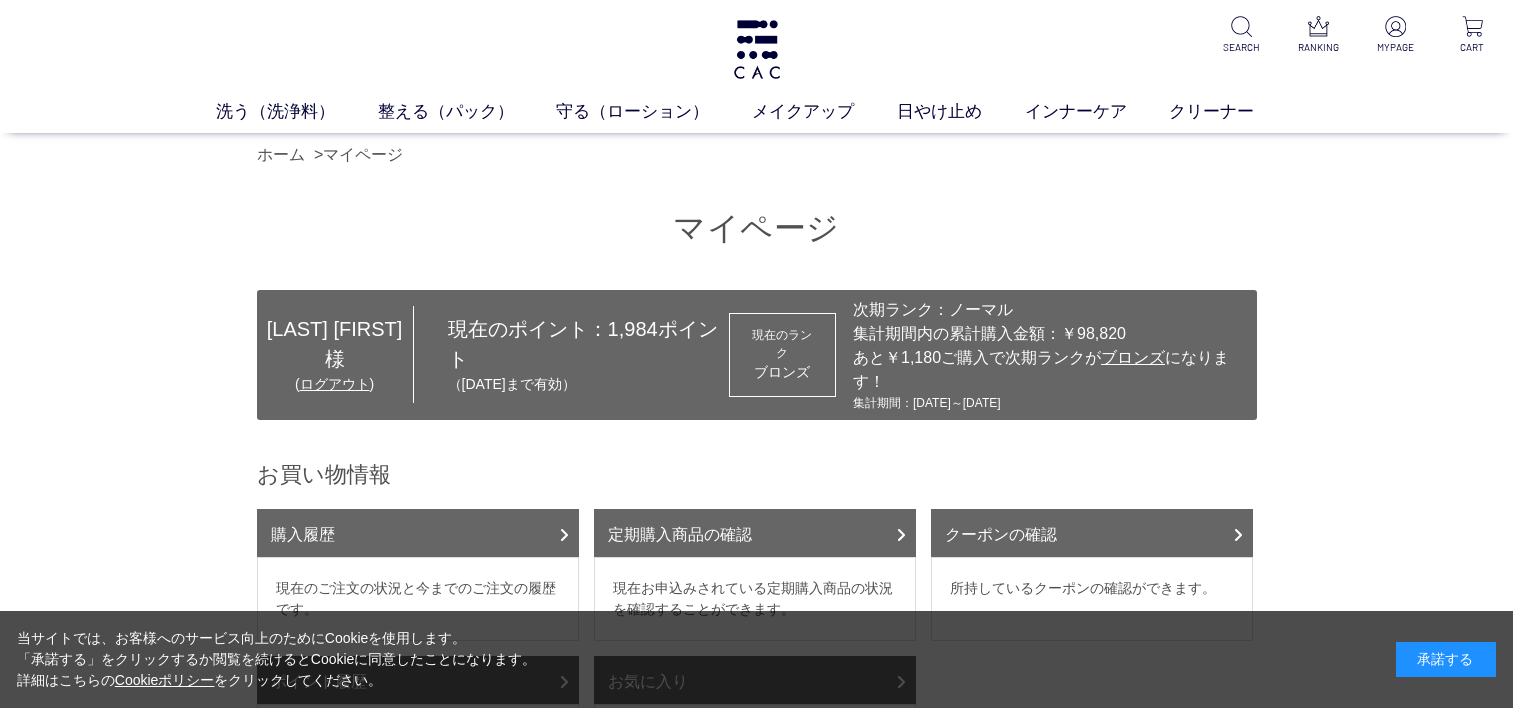 scroll, scrollTop: 0, scrollLeft: 0, axis: both 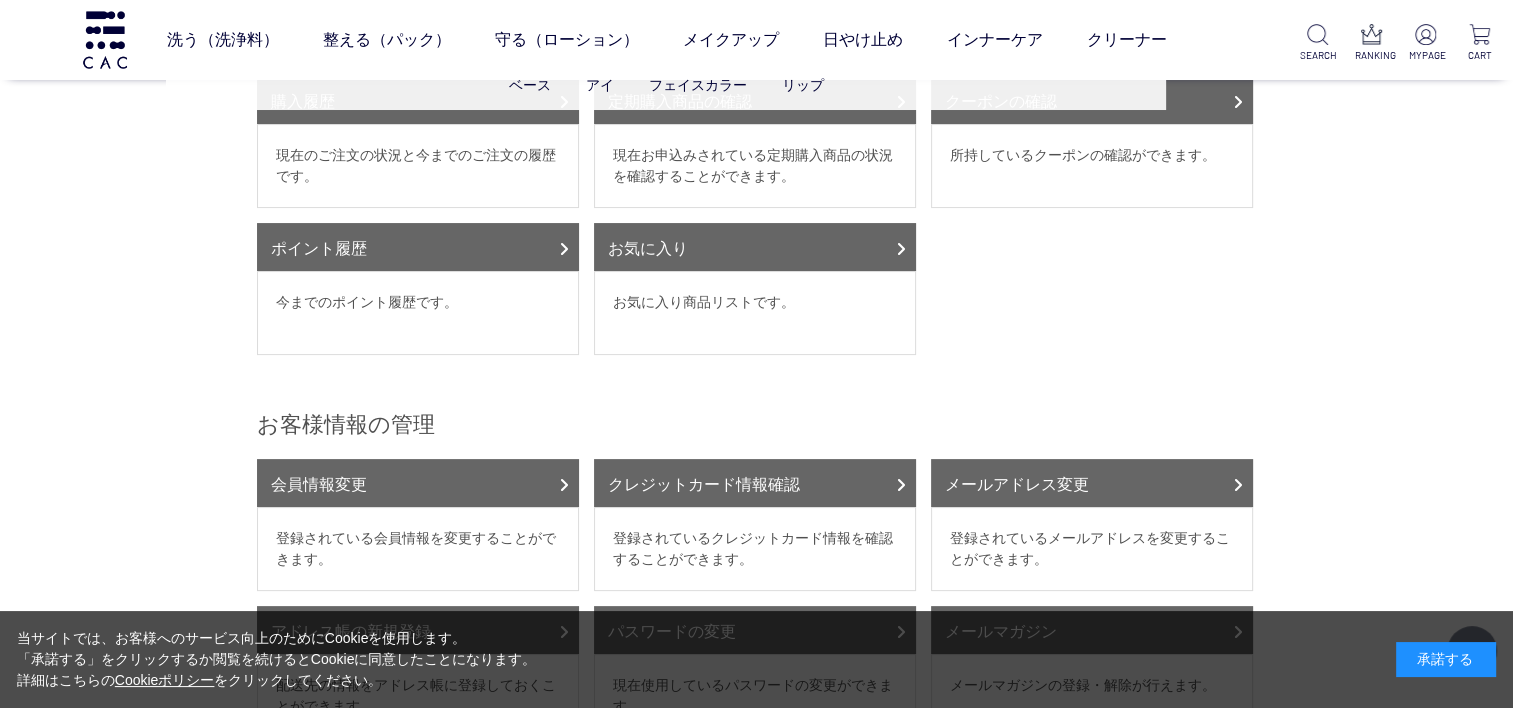 click on "ベース
アイ
フェイスカラー
リップ" at bounding box center [666, 85] 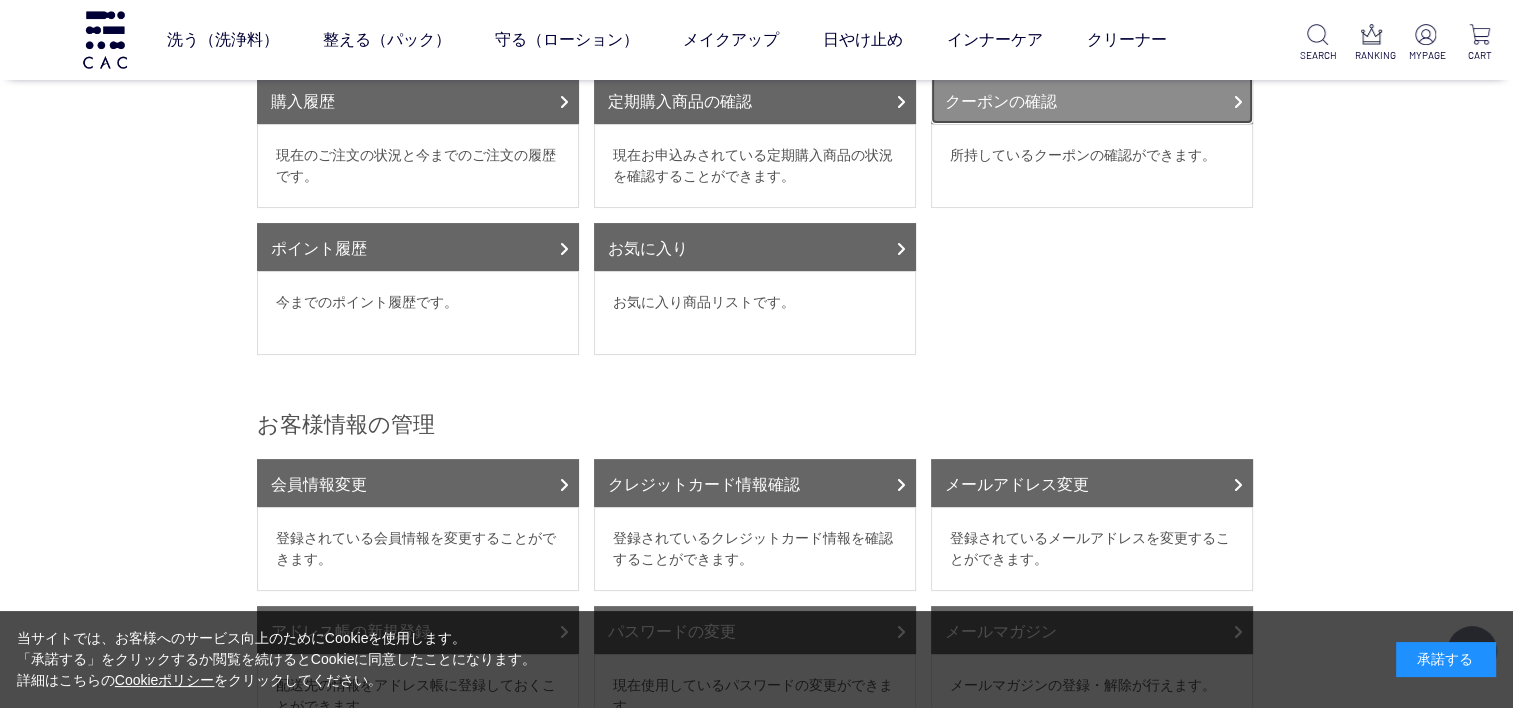 click on "クーポンの確認" at bounding box center [1092, 100] 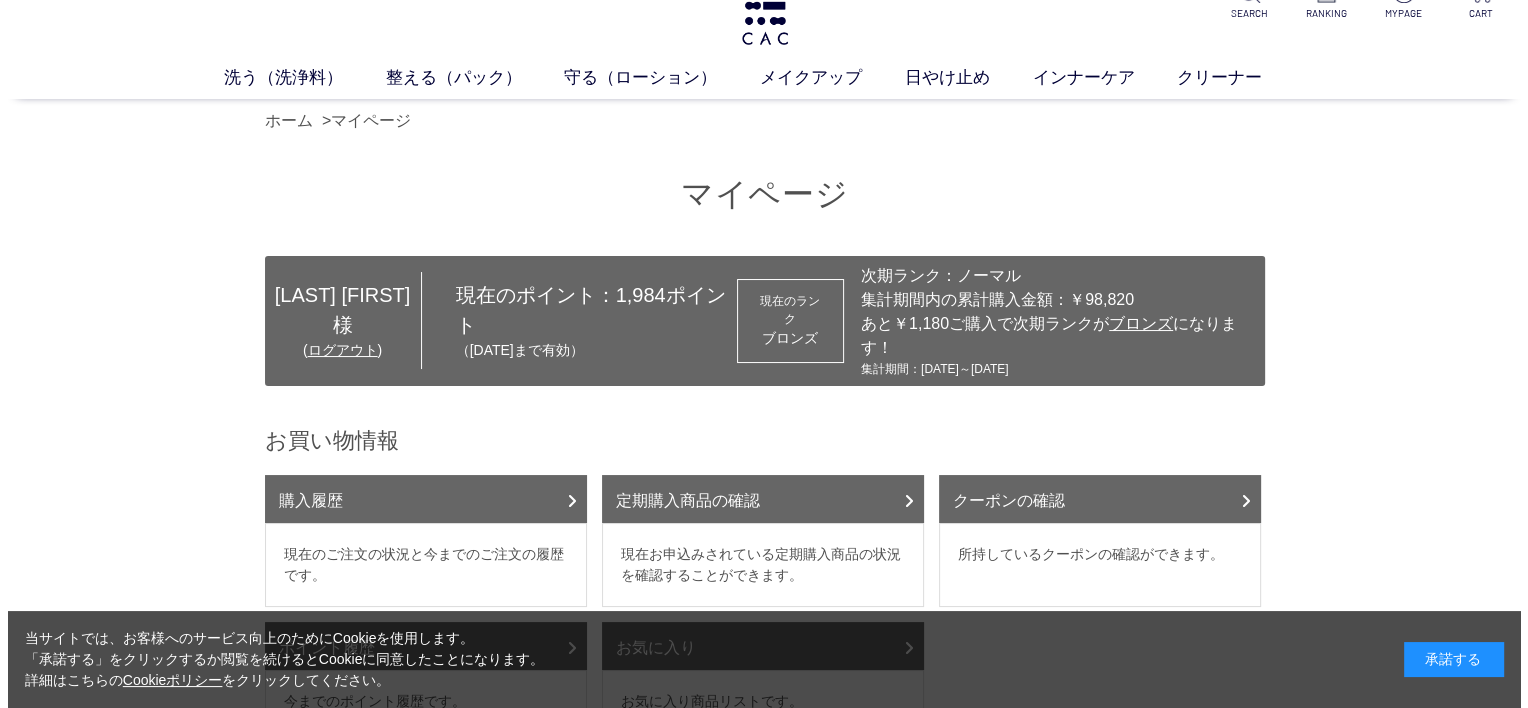 scroll, scrollTop: 0, scrollLeft: 0, axis: both 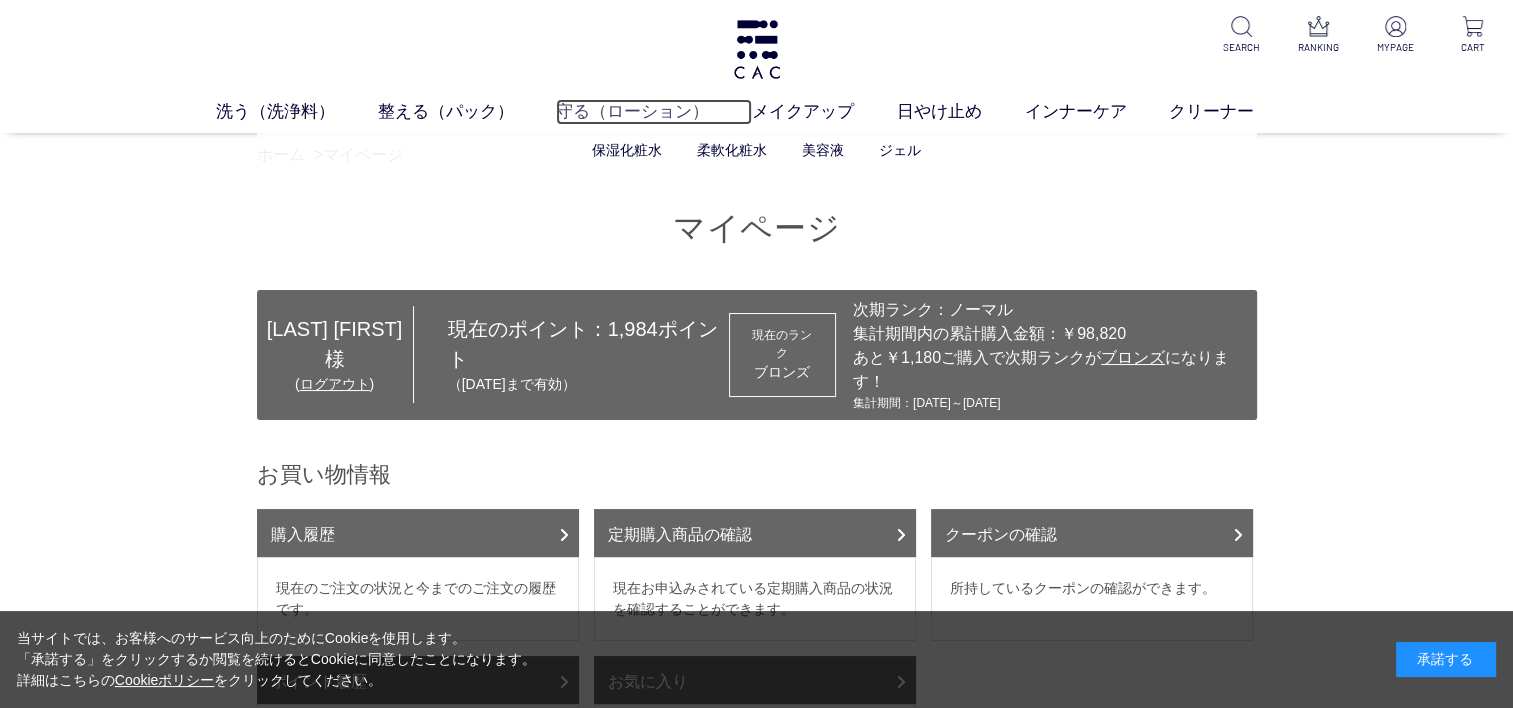 click on "守る（ローション）" at bounding box center (654, 112) 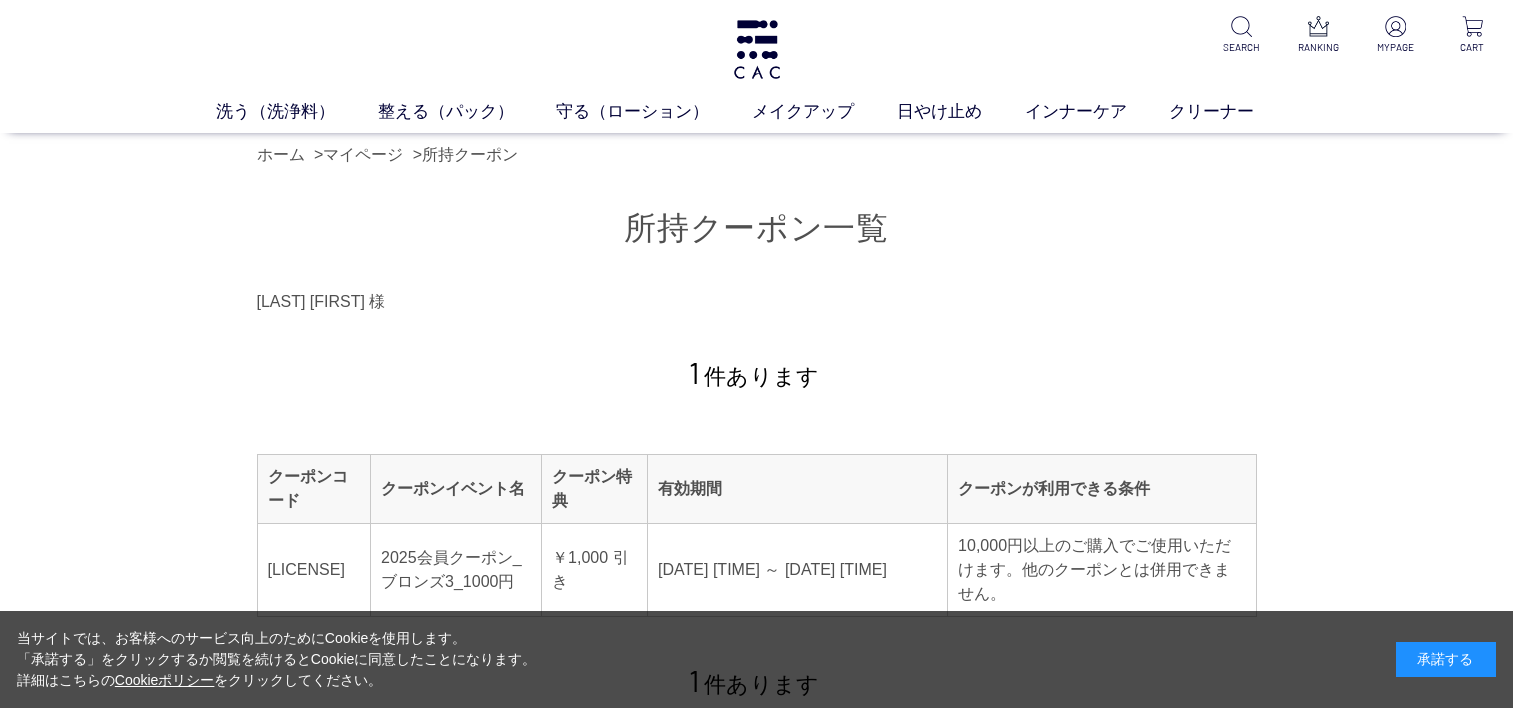 scroll, scrollTop: 0, scrollLeft: 0, axis: both 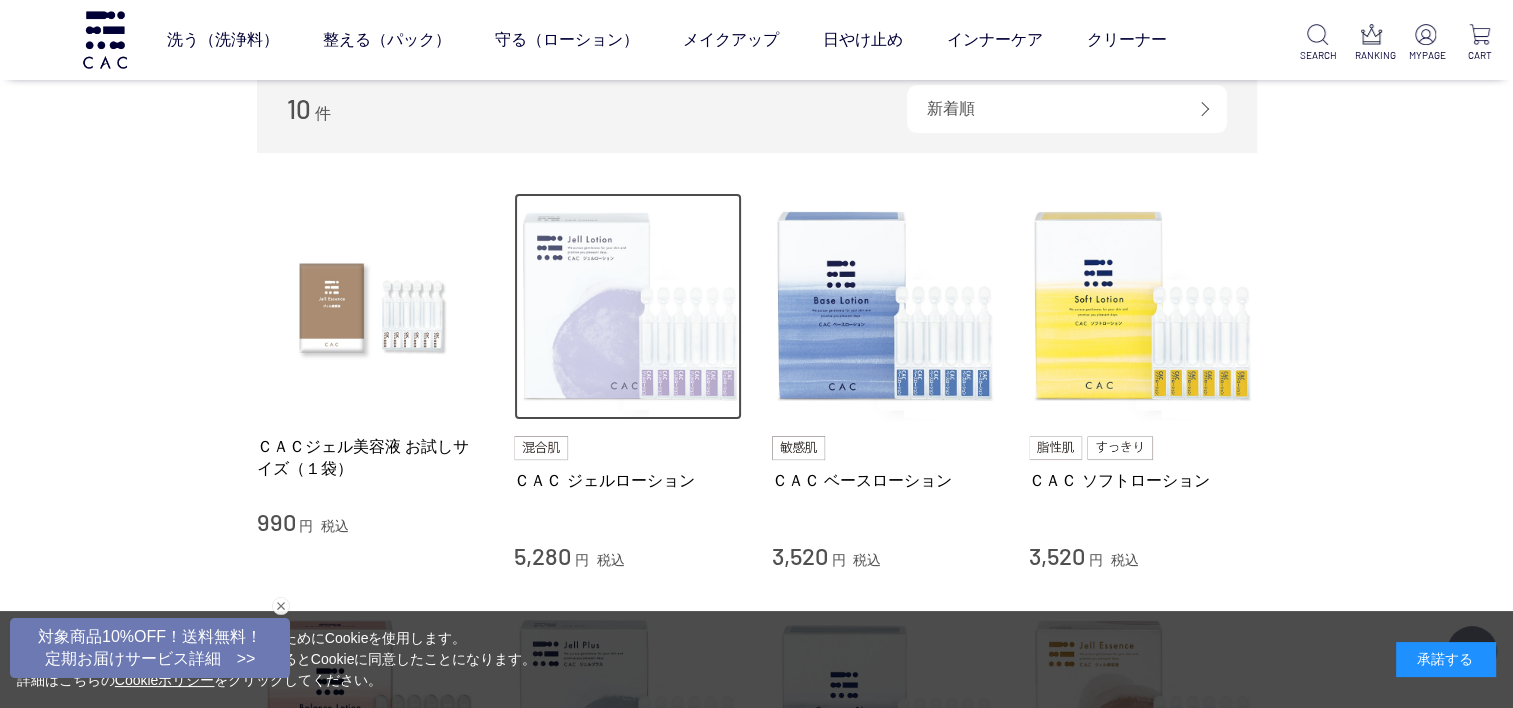 click at bounding box center [628, 307] 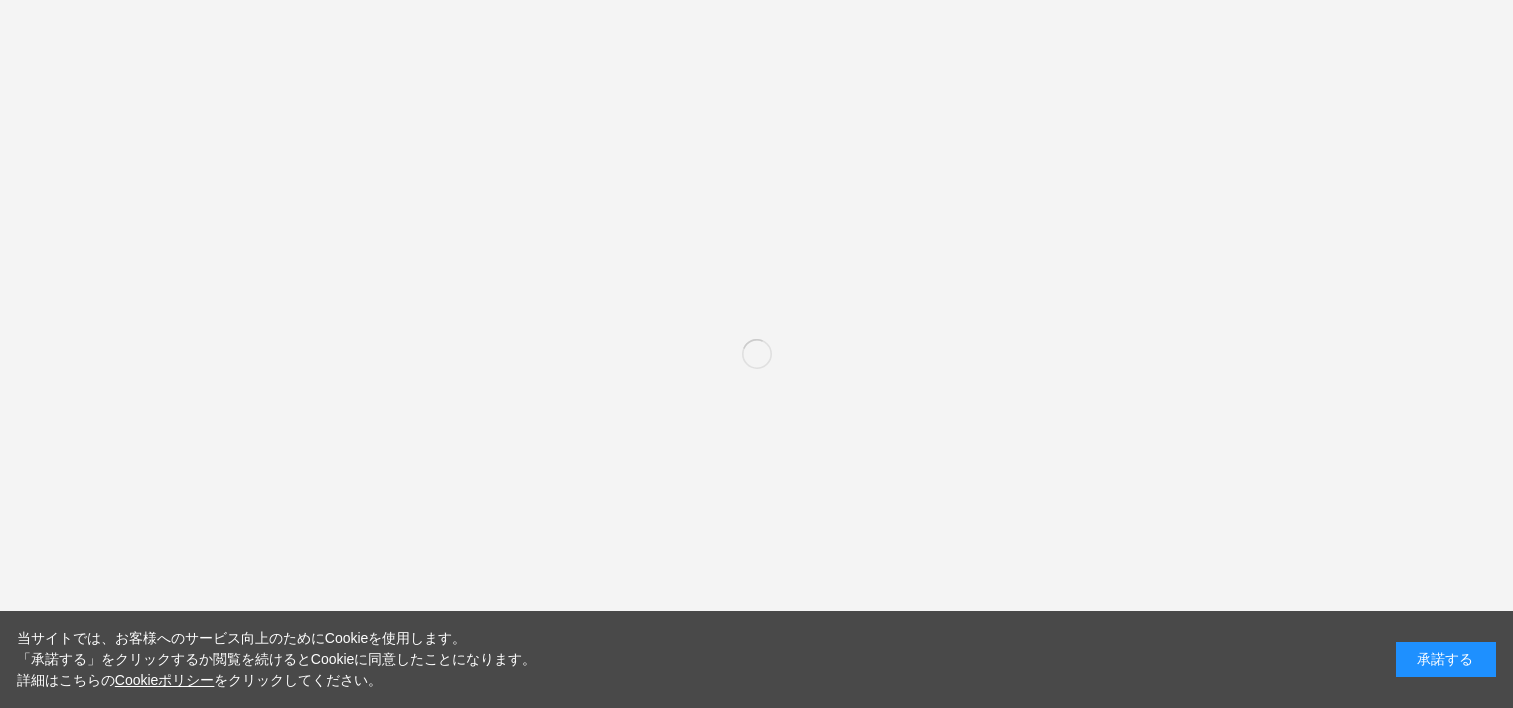 scroll, scrollTop: 0, scrollLeft: 0, axis: both 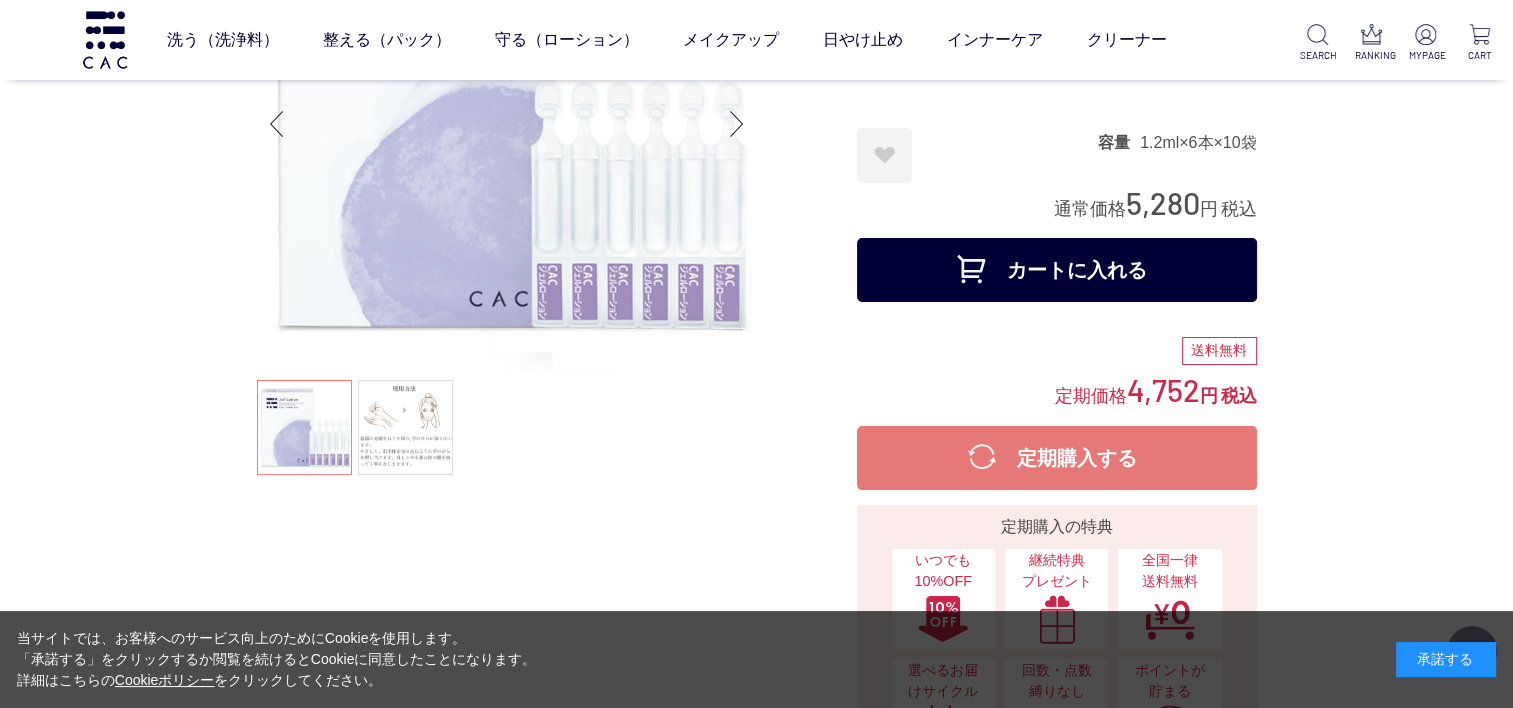 click on "カートに入れる" at bounding box center [1057, 270] 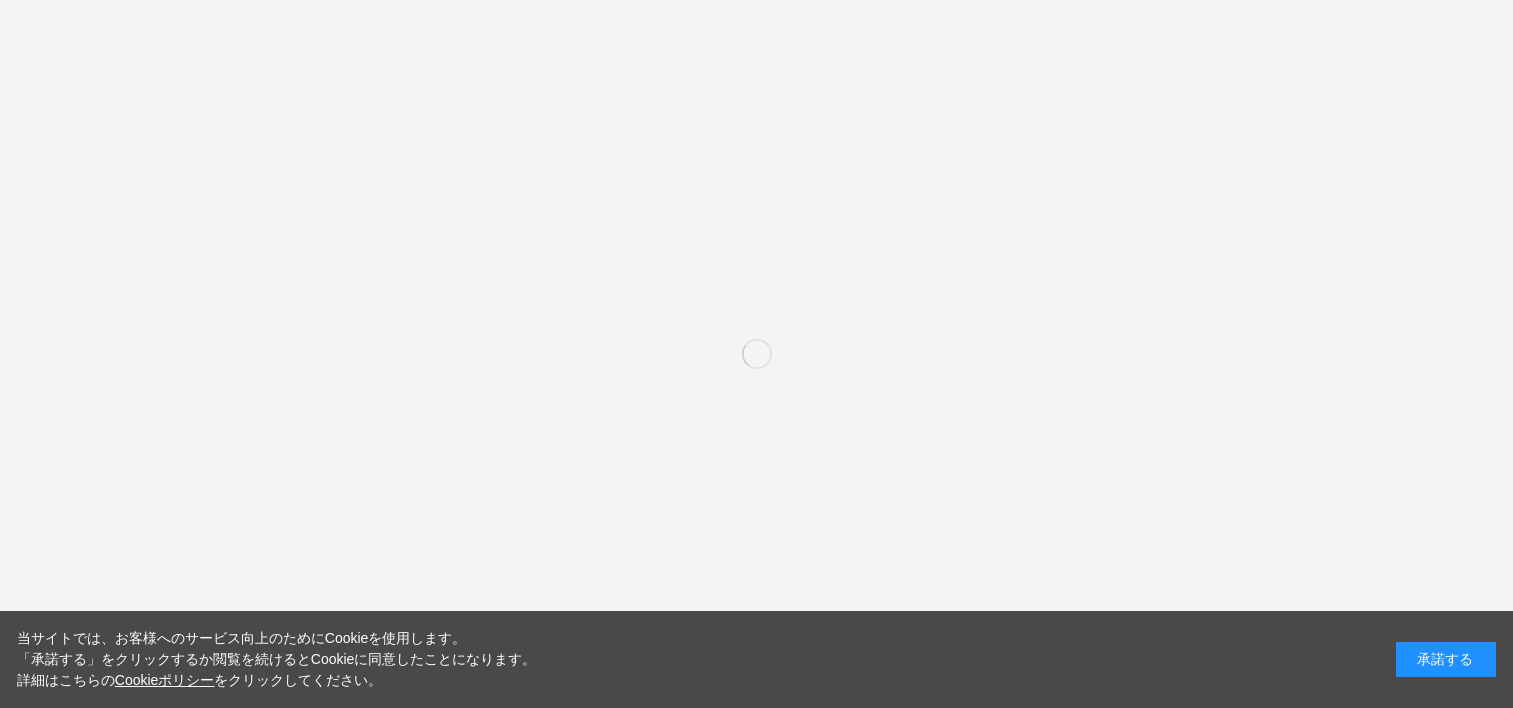 scroll, scrollTop: 0, scrollLeft: 0, axis: both 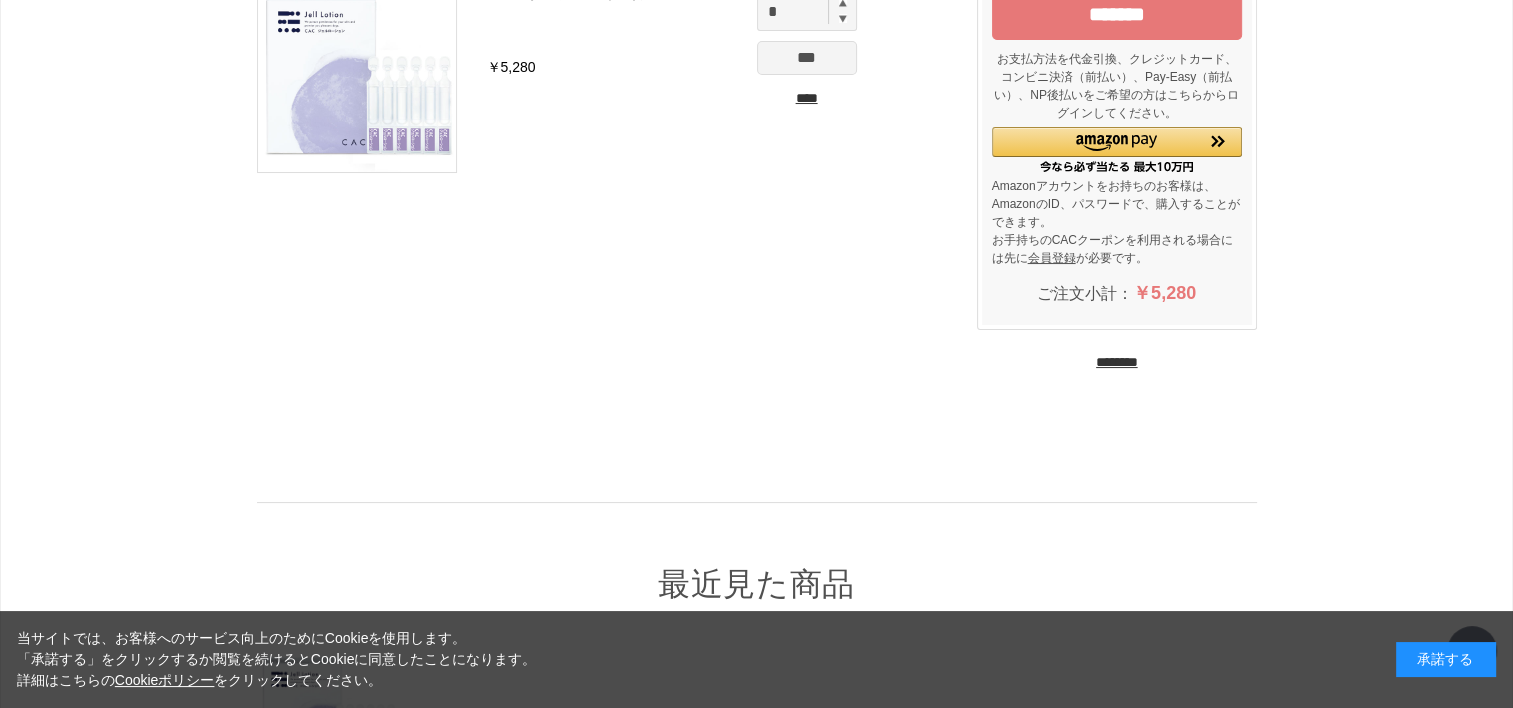 click on "********" at bounding box center (1117, 362) 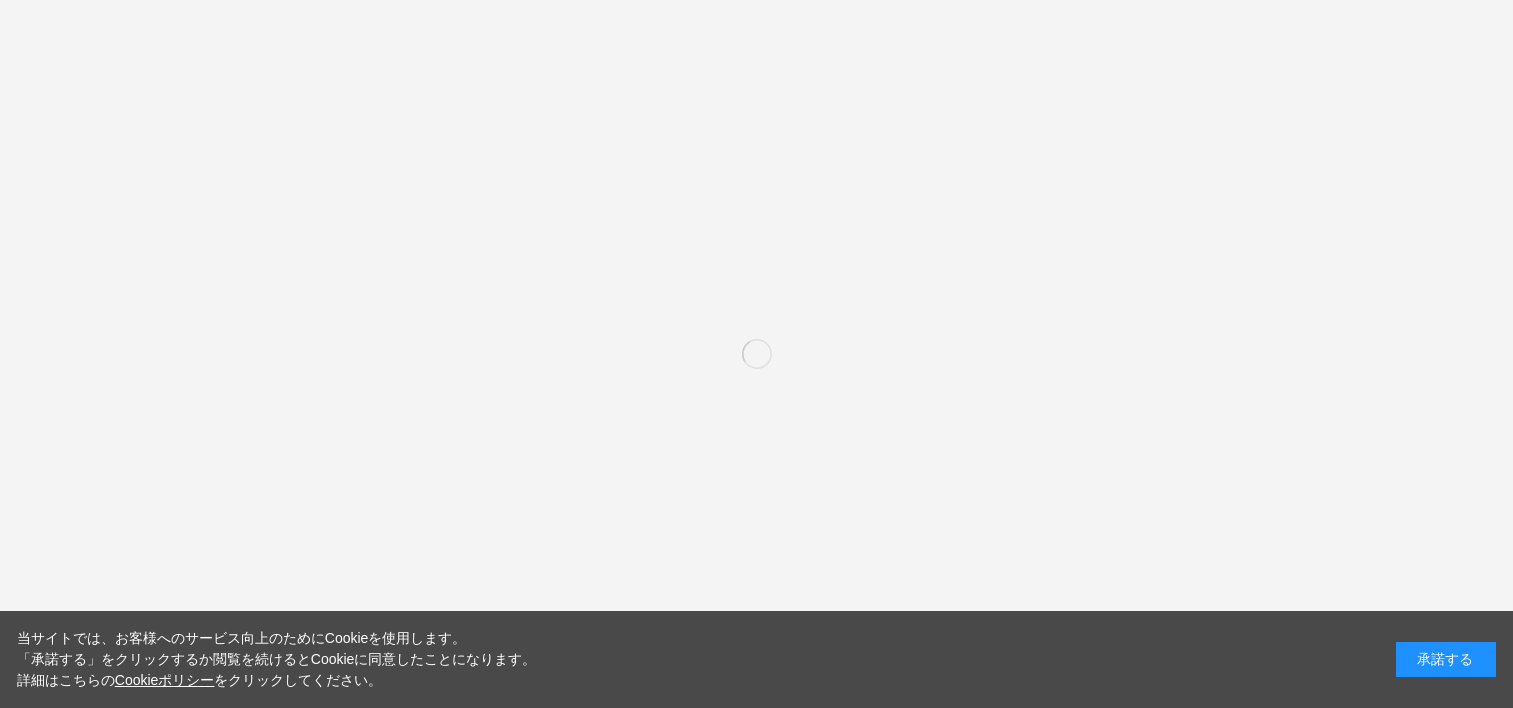 scroll, scrollTop: 0, scrollLeft: 0, axis: both 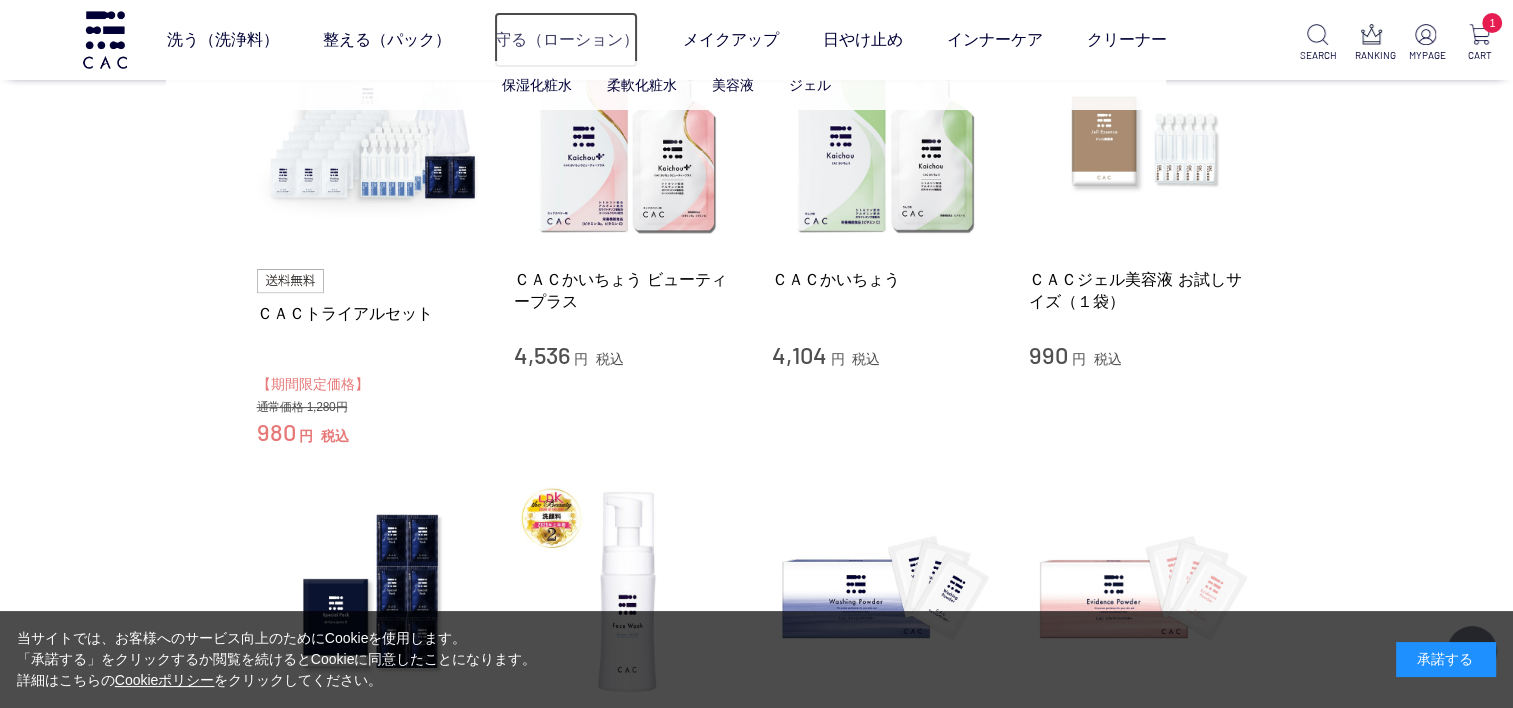 click on "守る（ローション）" at bounding box center (566, 40) 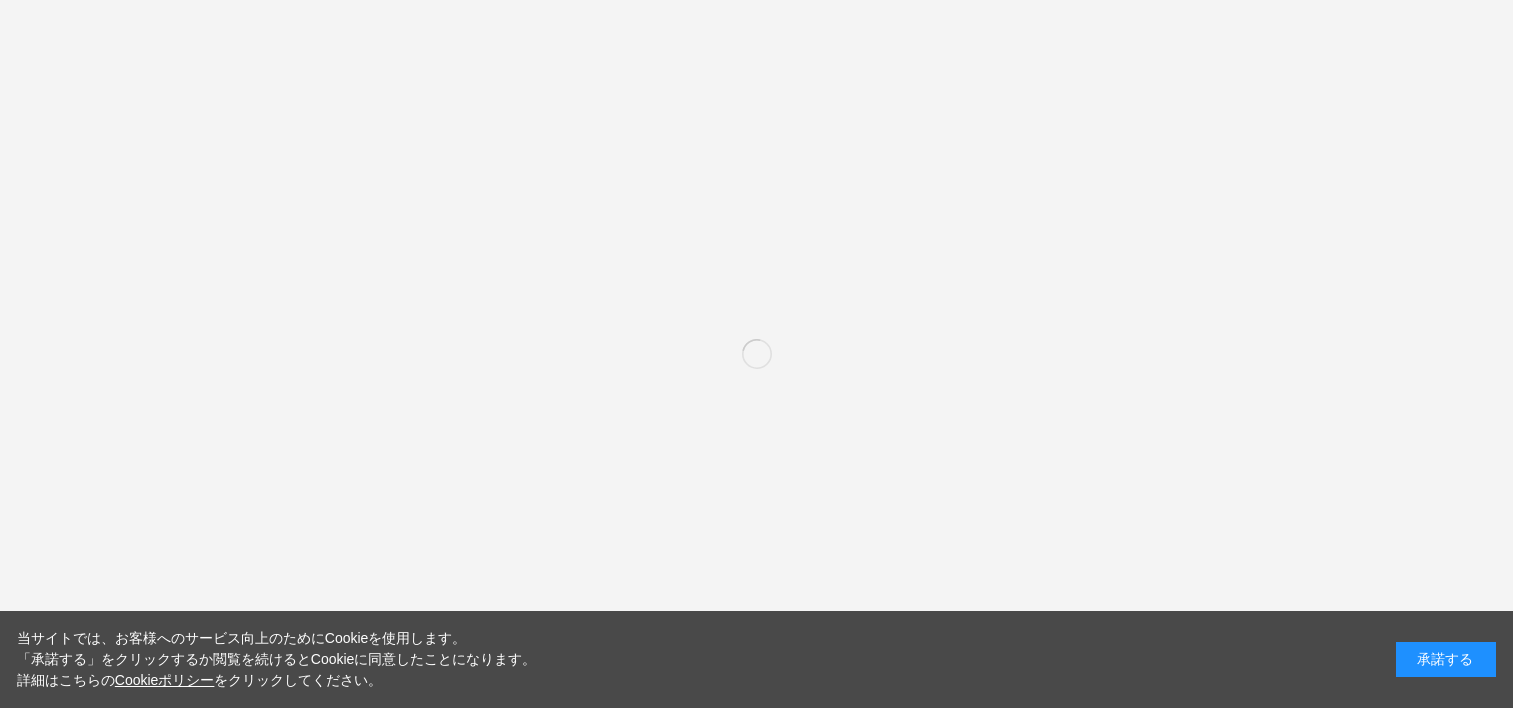 scroll, scrollTop: 0, scrollLeft: 0, axis: both 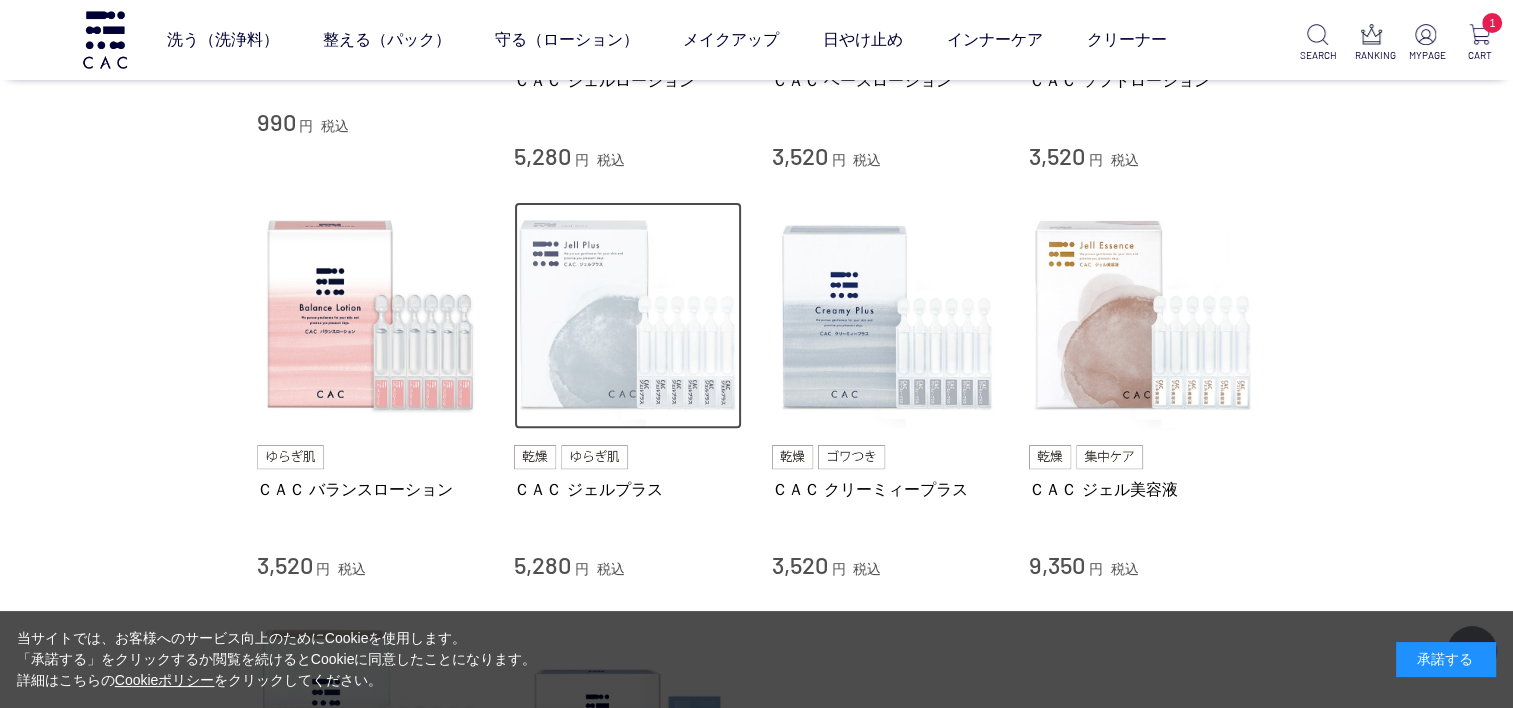 click at bounding box center (628, 316) 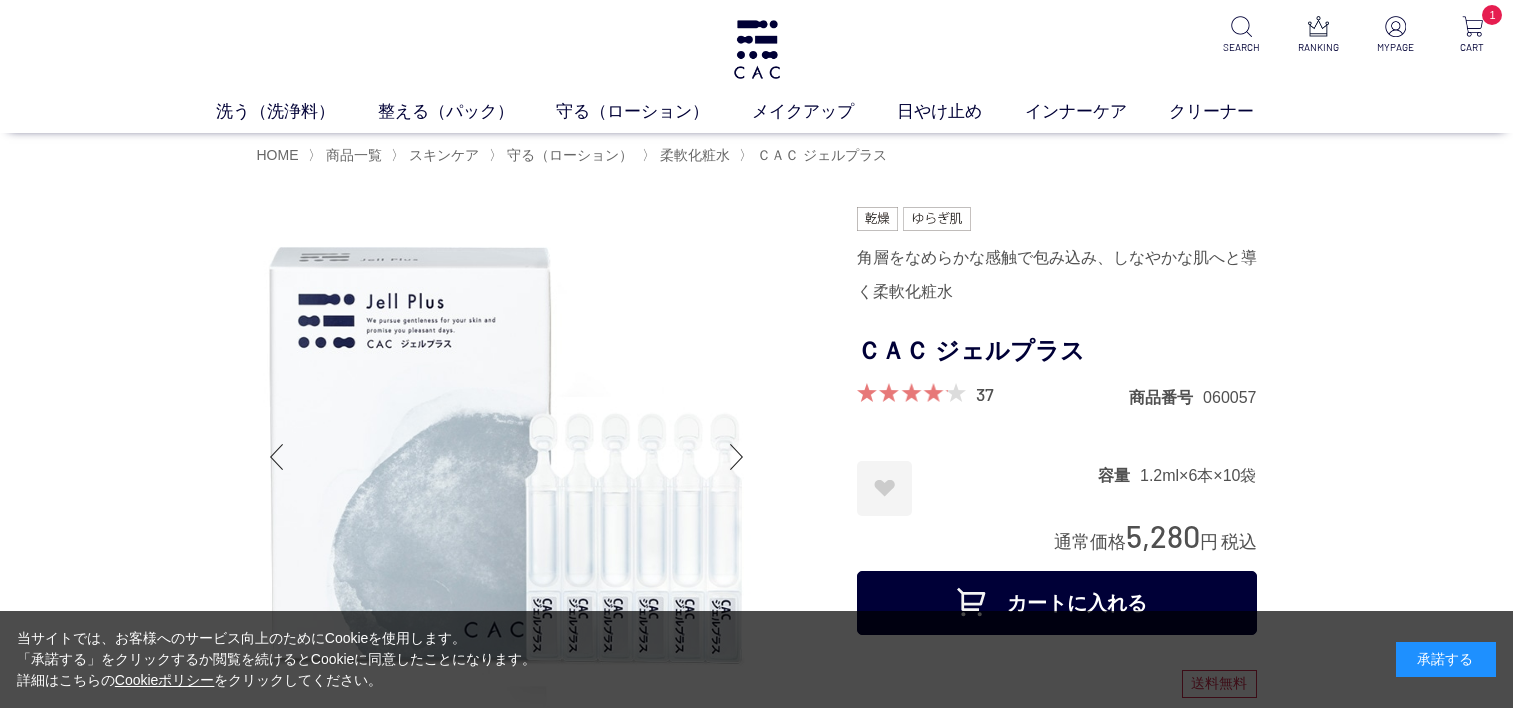 scroll, scrollTop: 0, scrollLeft: 0, axis: both 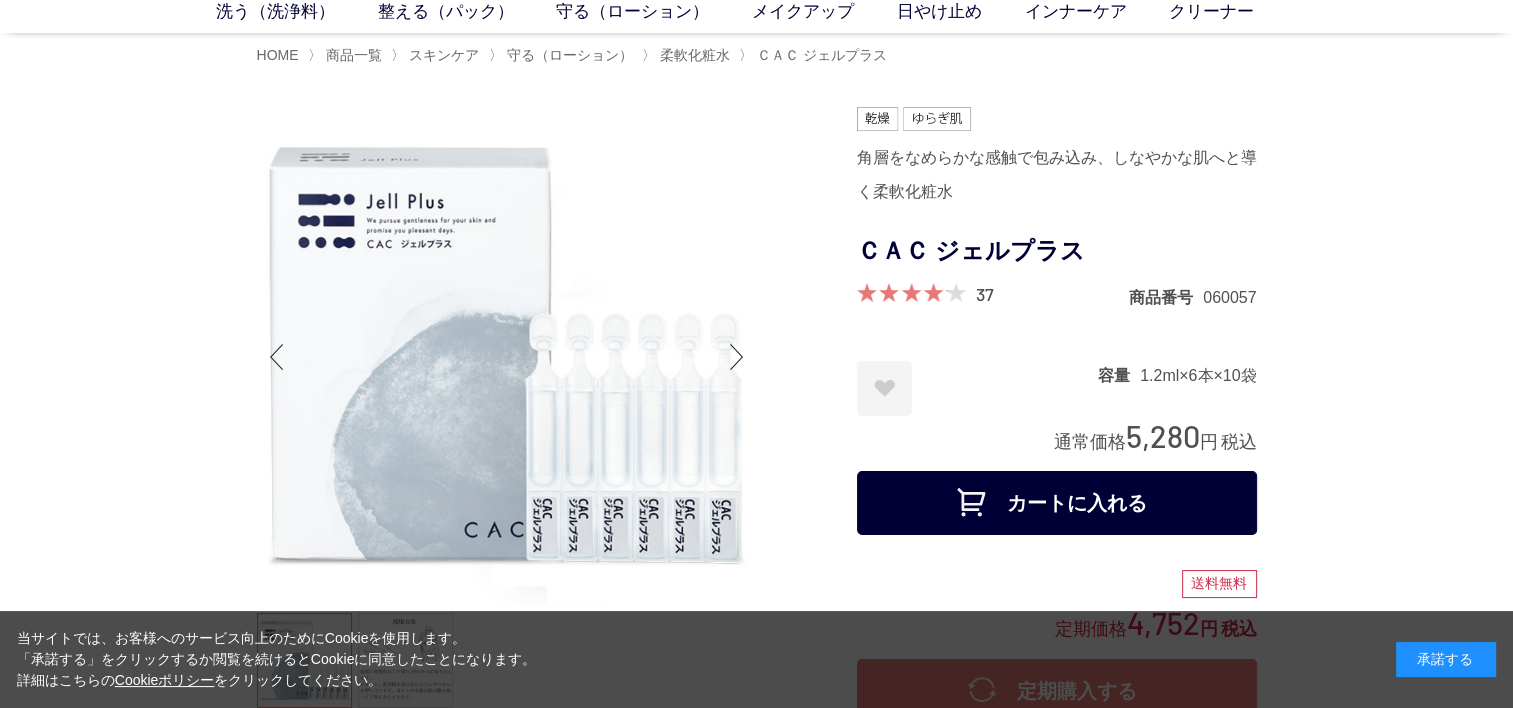 click on "カートに入れる" at bounding box center (1057, 503) 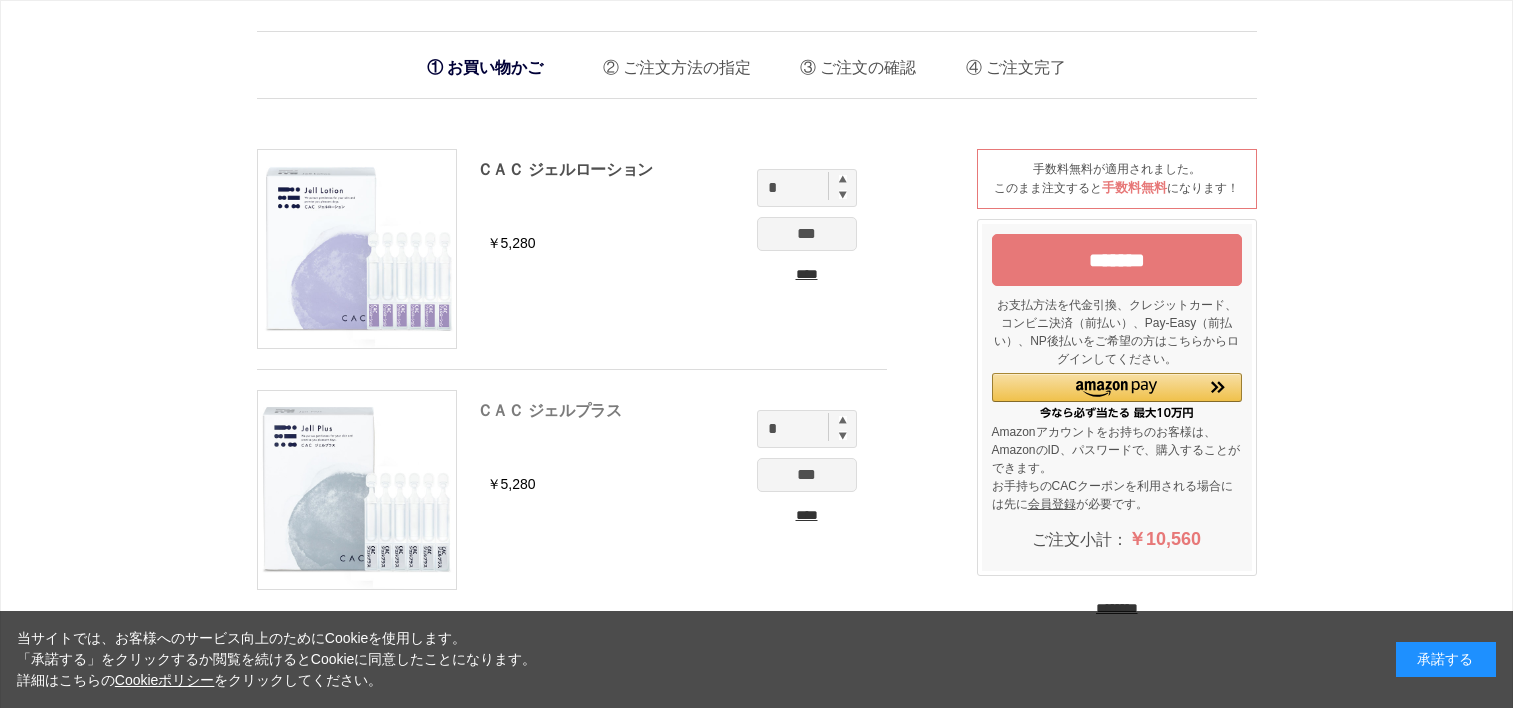 scroll, scrollTop: 0, scrollLeft: 0, axis: both 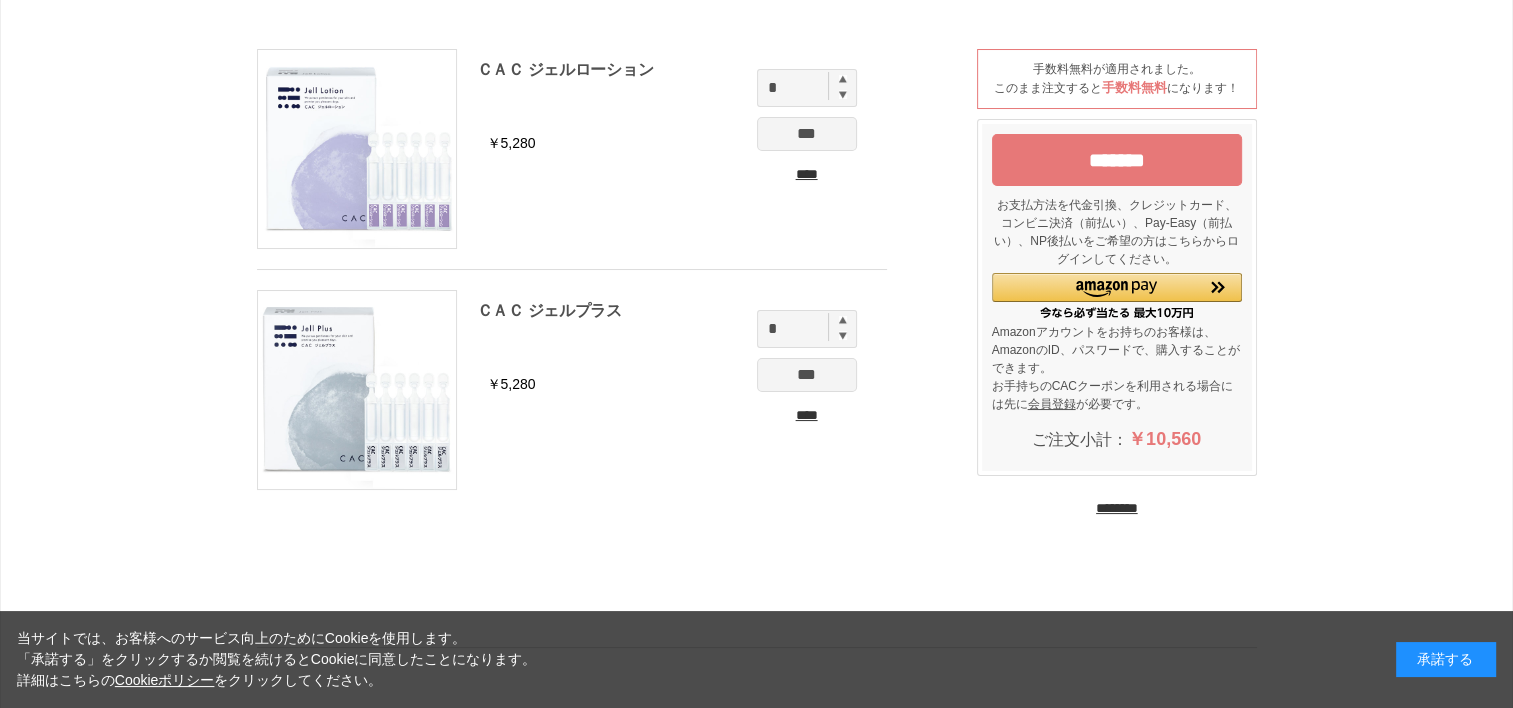 click on "********" at bounding box center (1117, 508) 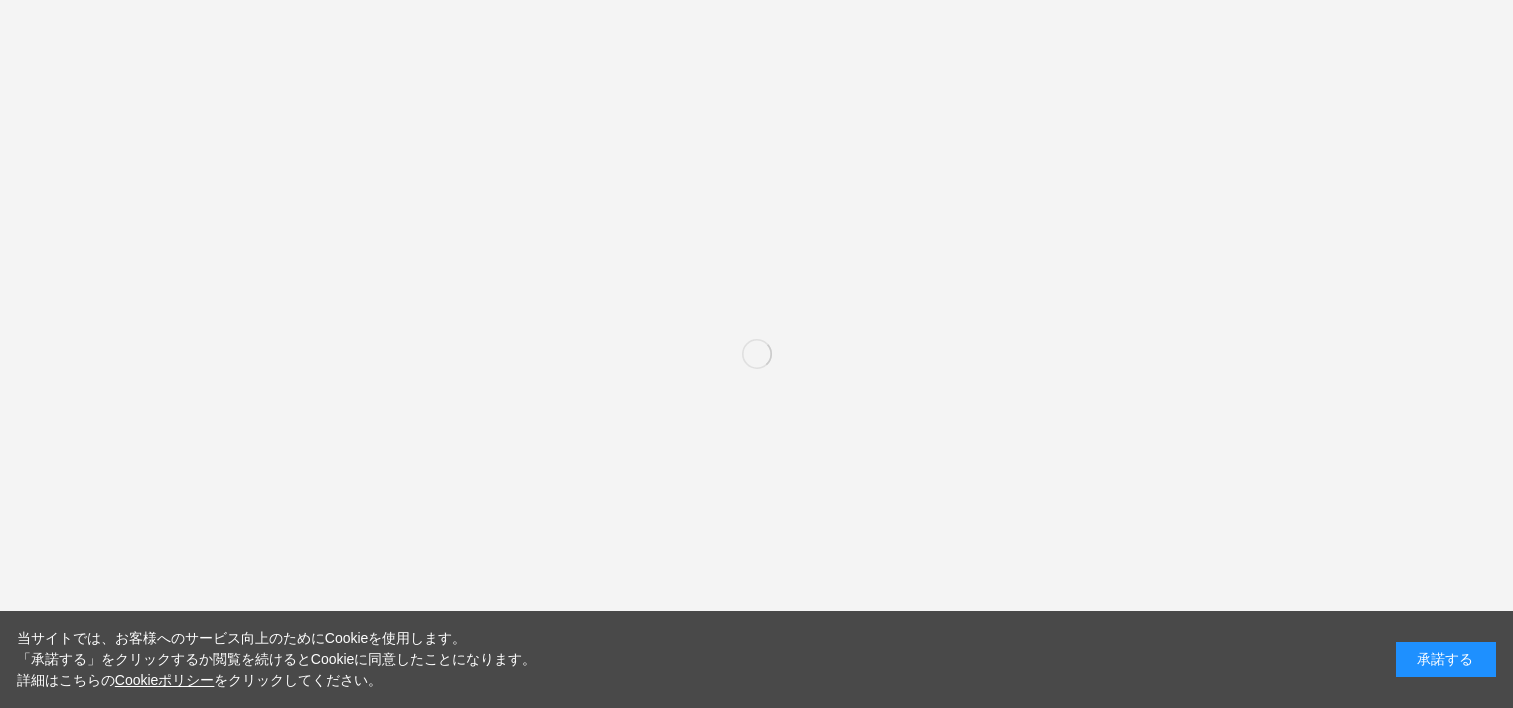 scroll, scrollTop: 0, scrollLeft: 0, axis: both 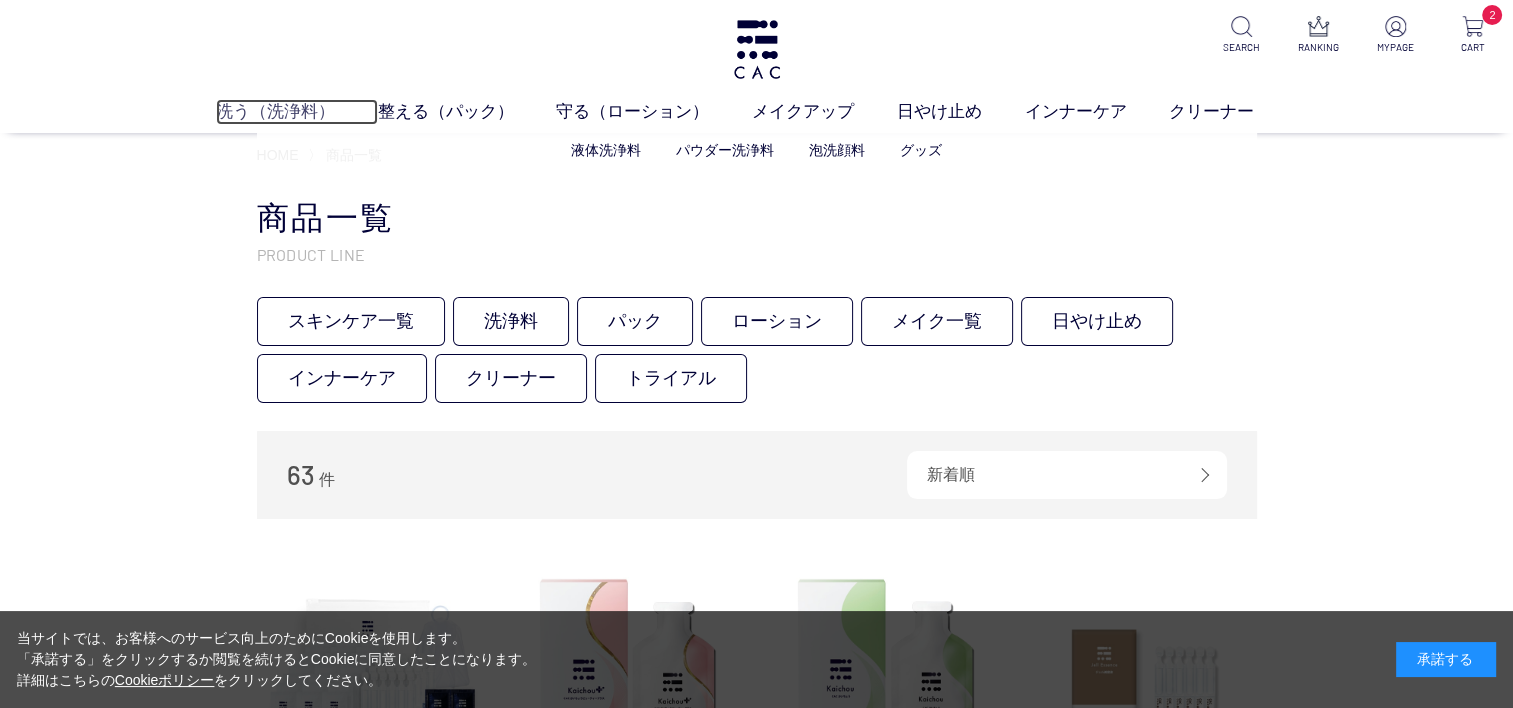 click on "洗う（洗浄料）" at bounding box center [297, 112] 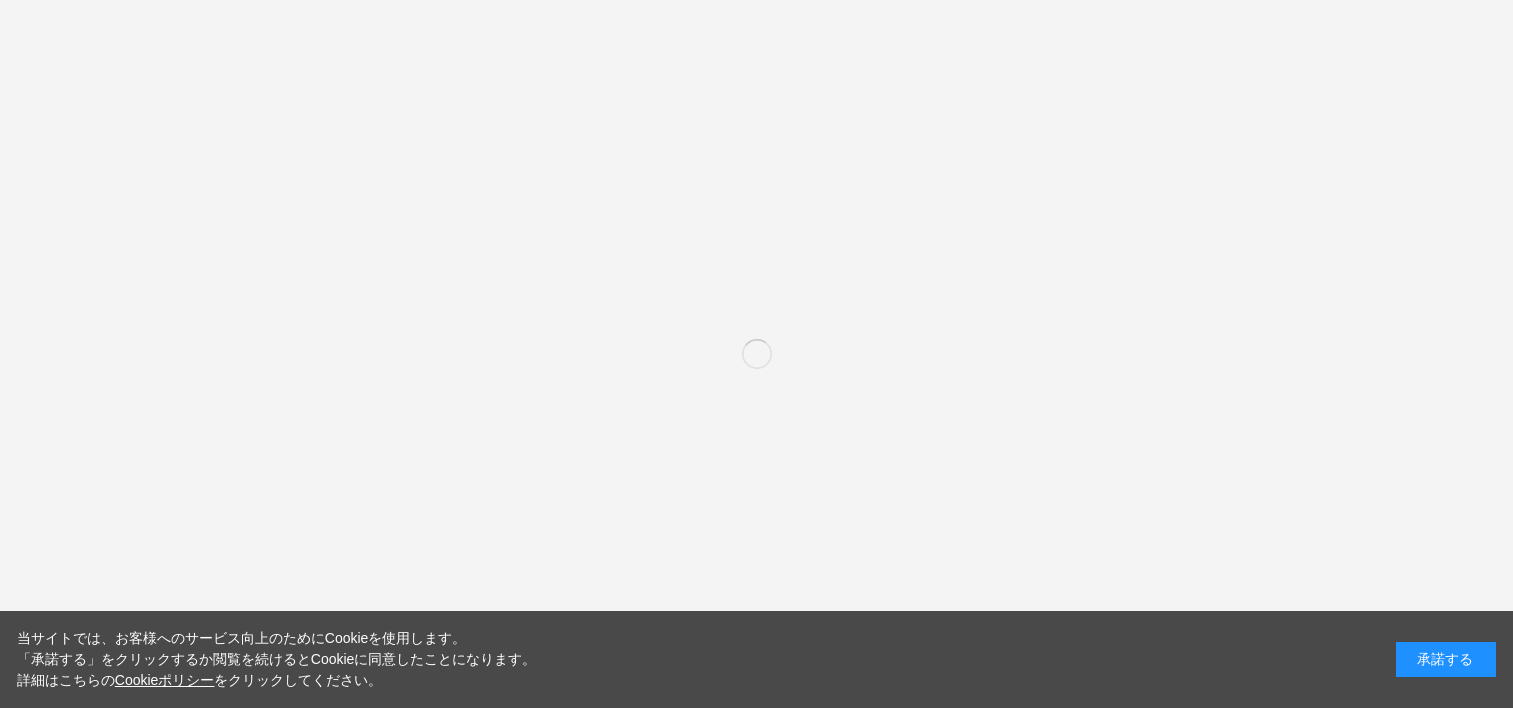 scroll, scrollTop: 0, scrollLeft: 0, axis: both 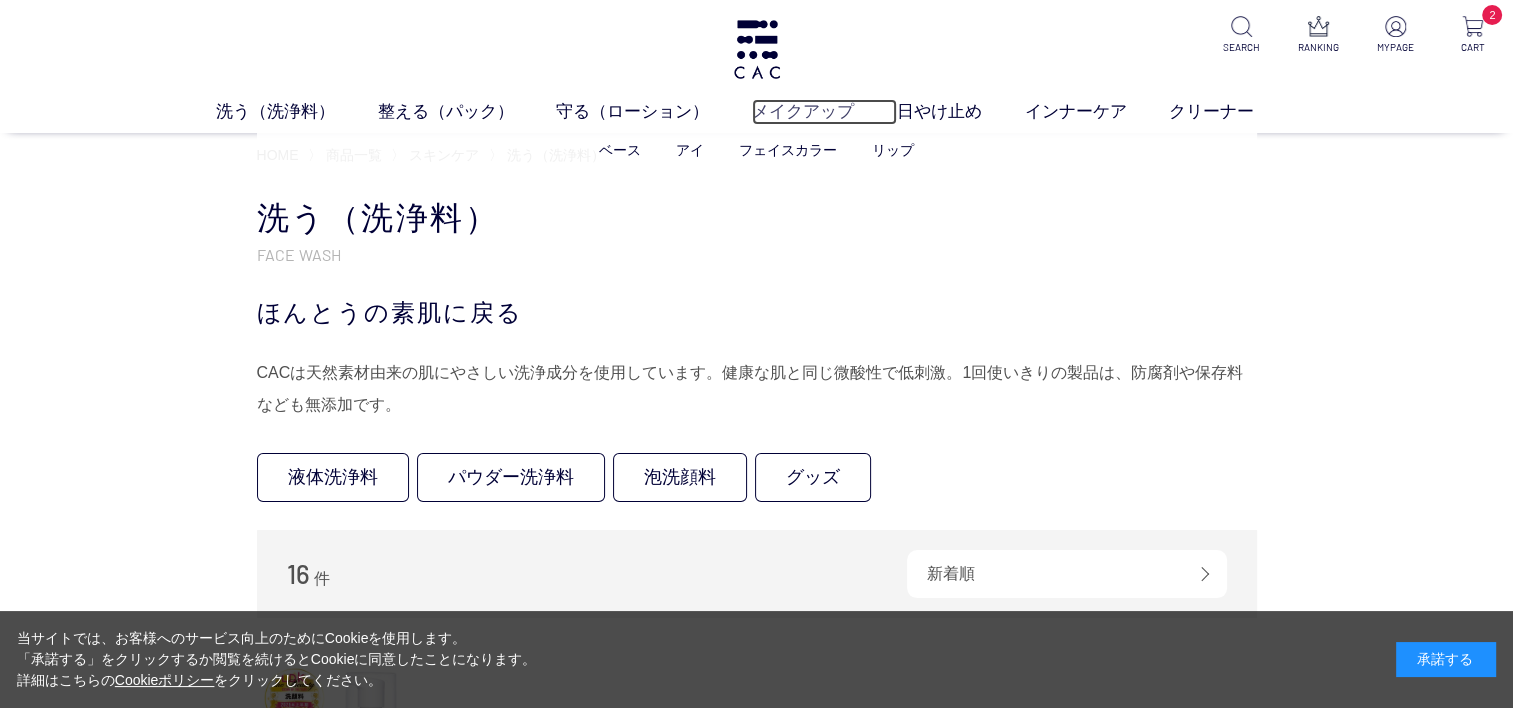 click on "メイクアップ" at bounding box center (824, 112) 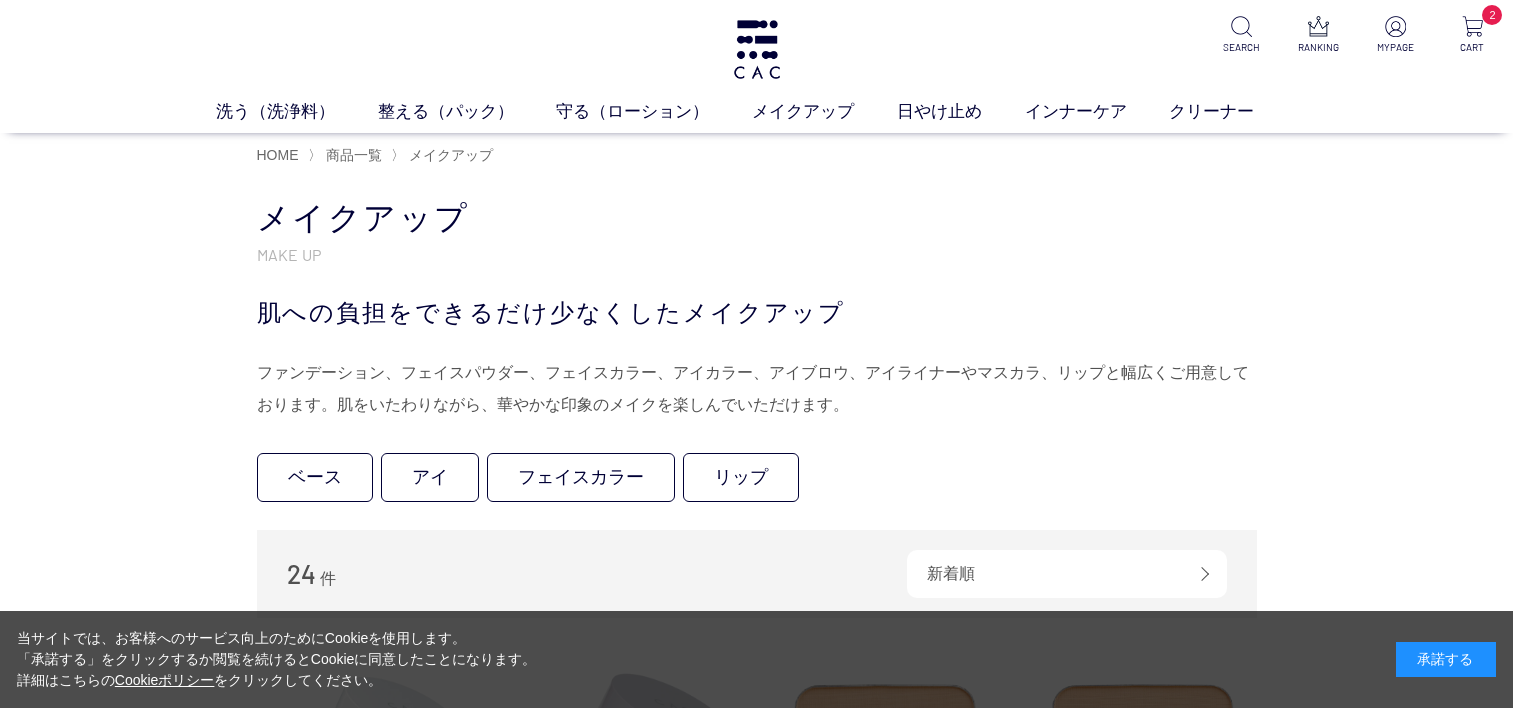 scroll, scrollTop: 0, scrollLeft: 0, axis: both 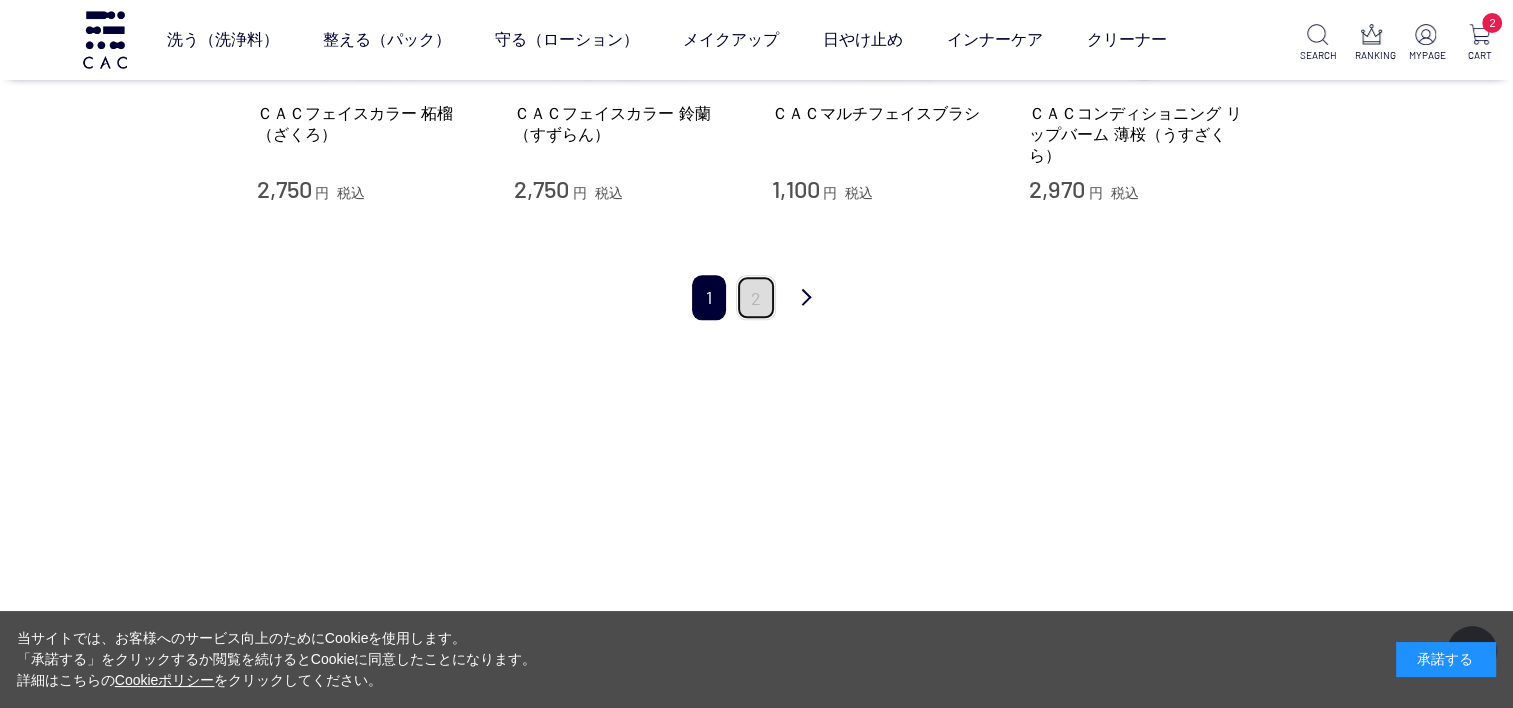 click on "2" at bounding box center (756, 297) 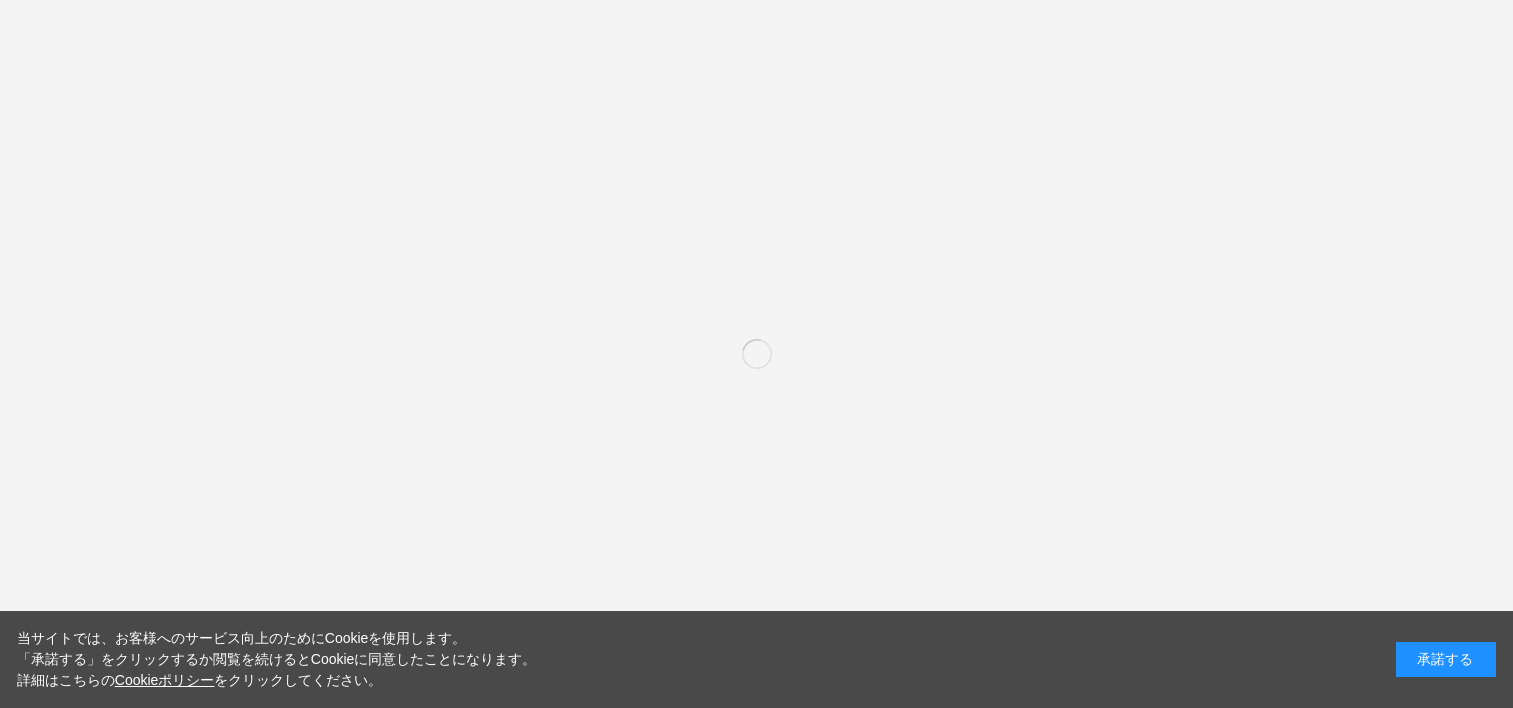 scroll, scrollTop: 0, scrollLeft: 0, axis: both 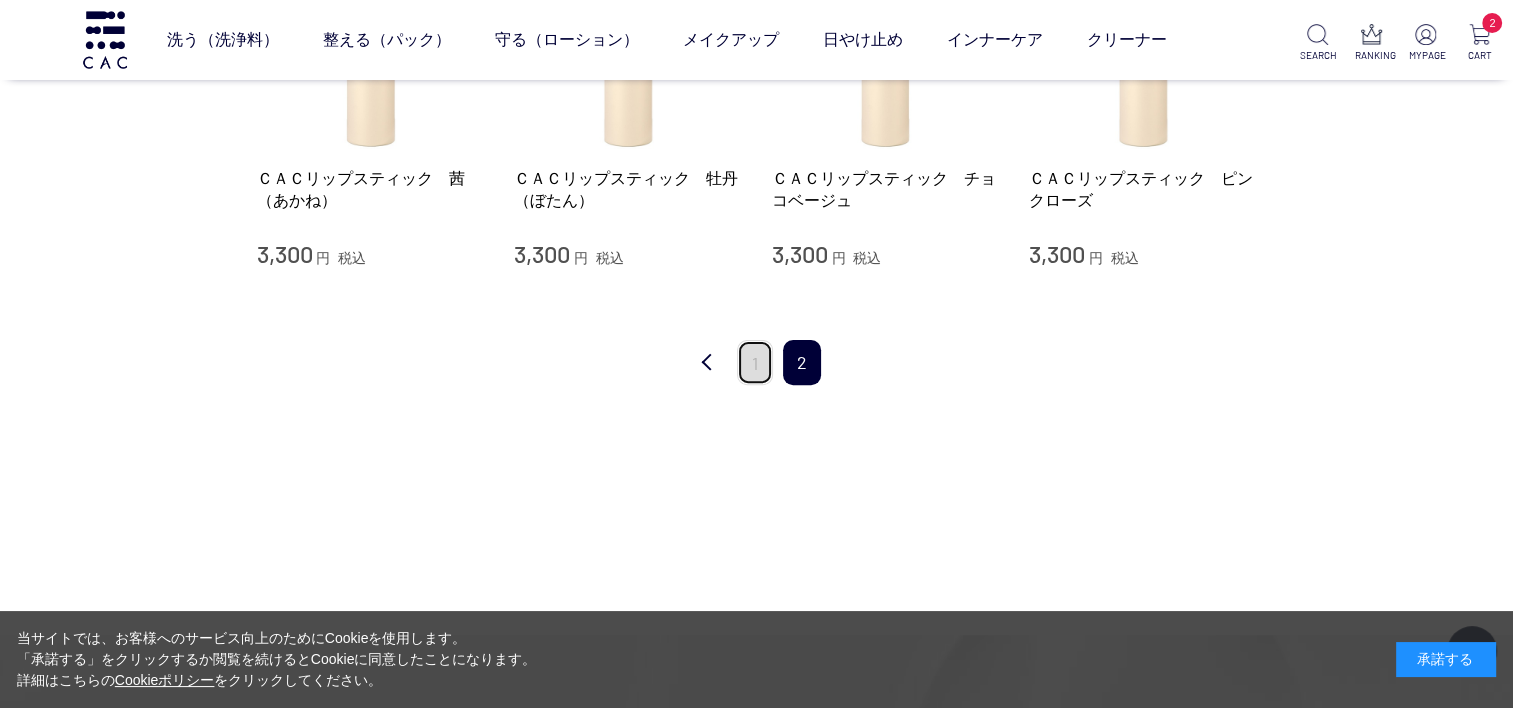 click on "1" at bounding box center [755, 362] 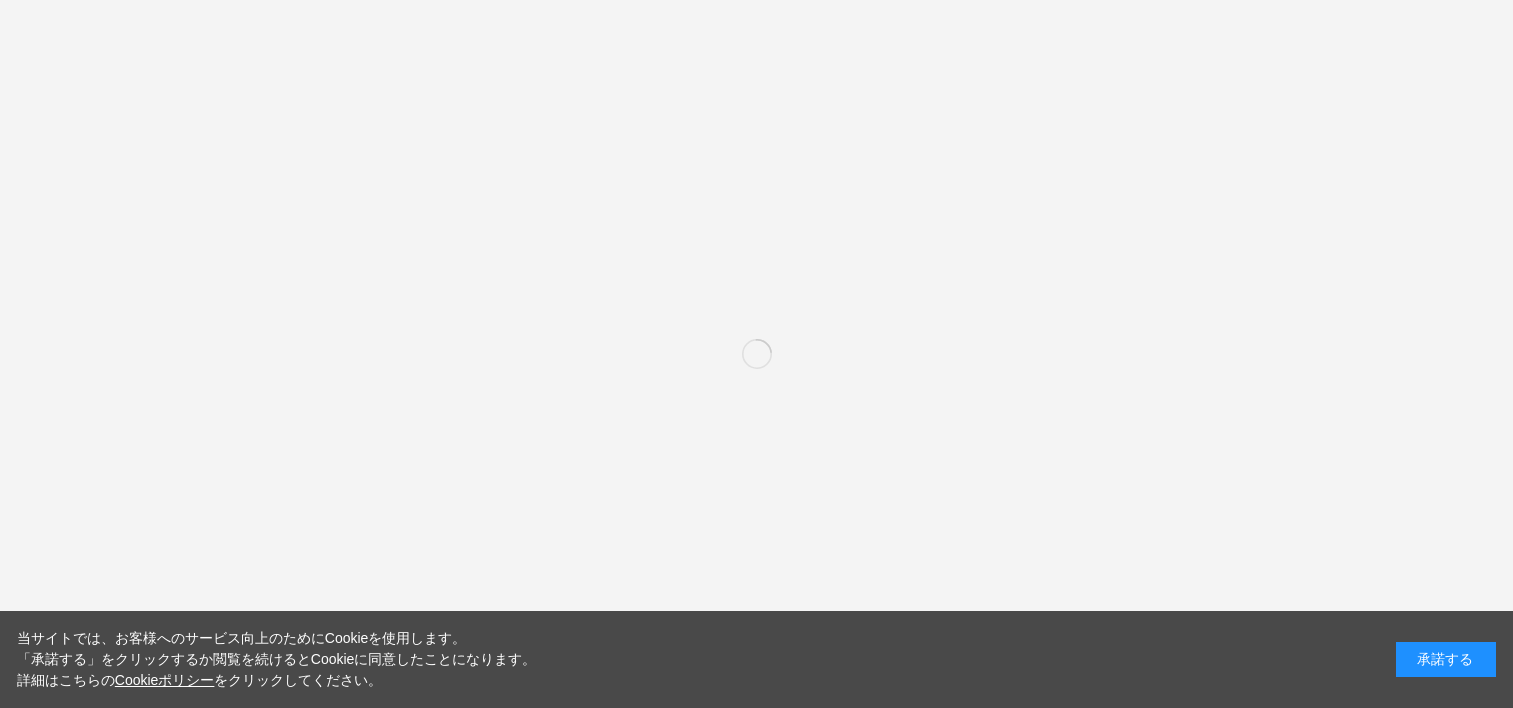 scroll, scrollTop: 0, scrollLeft: 0, axis: both 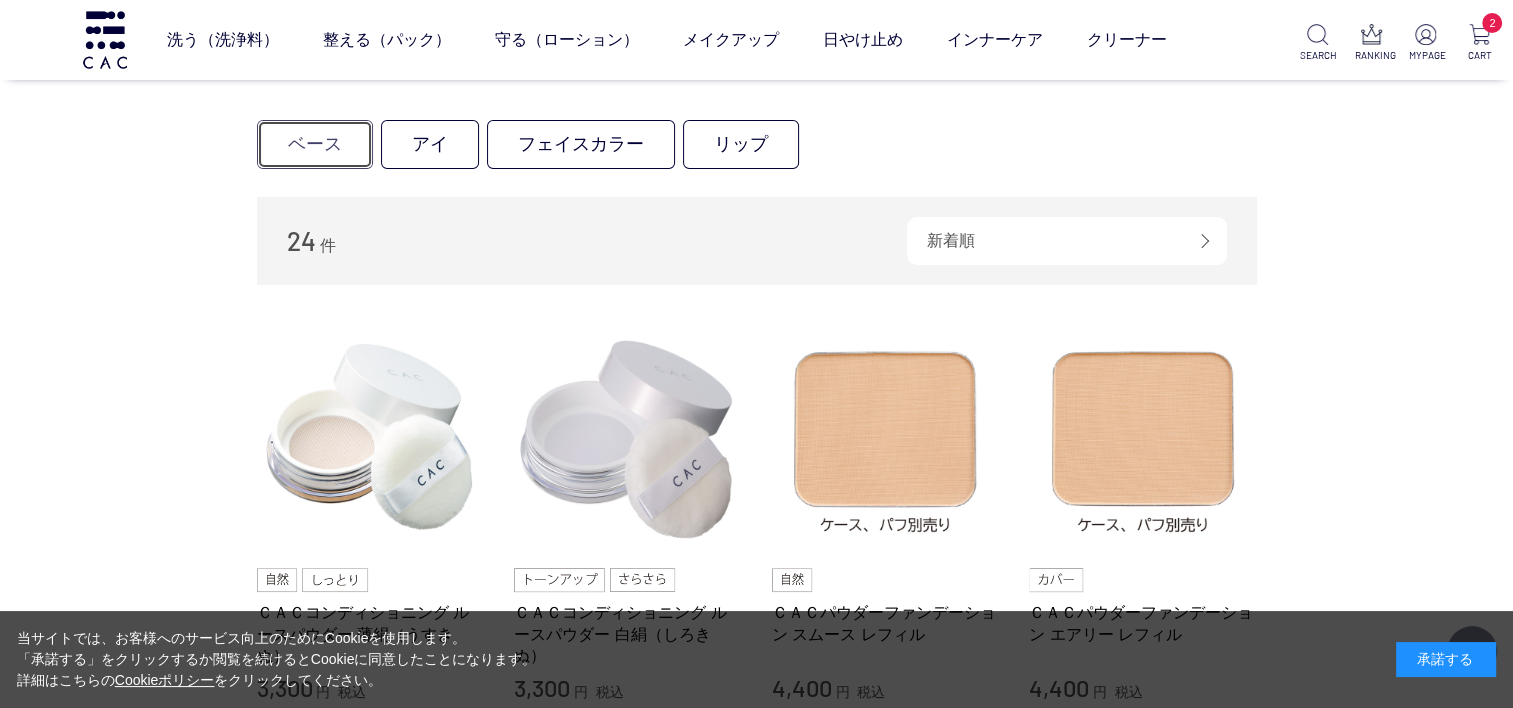 click on "ベース" at bounding box center [315, 144] 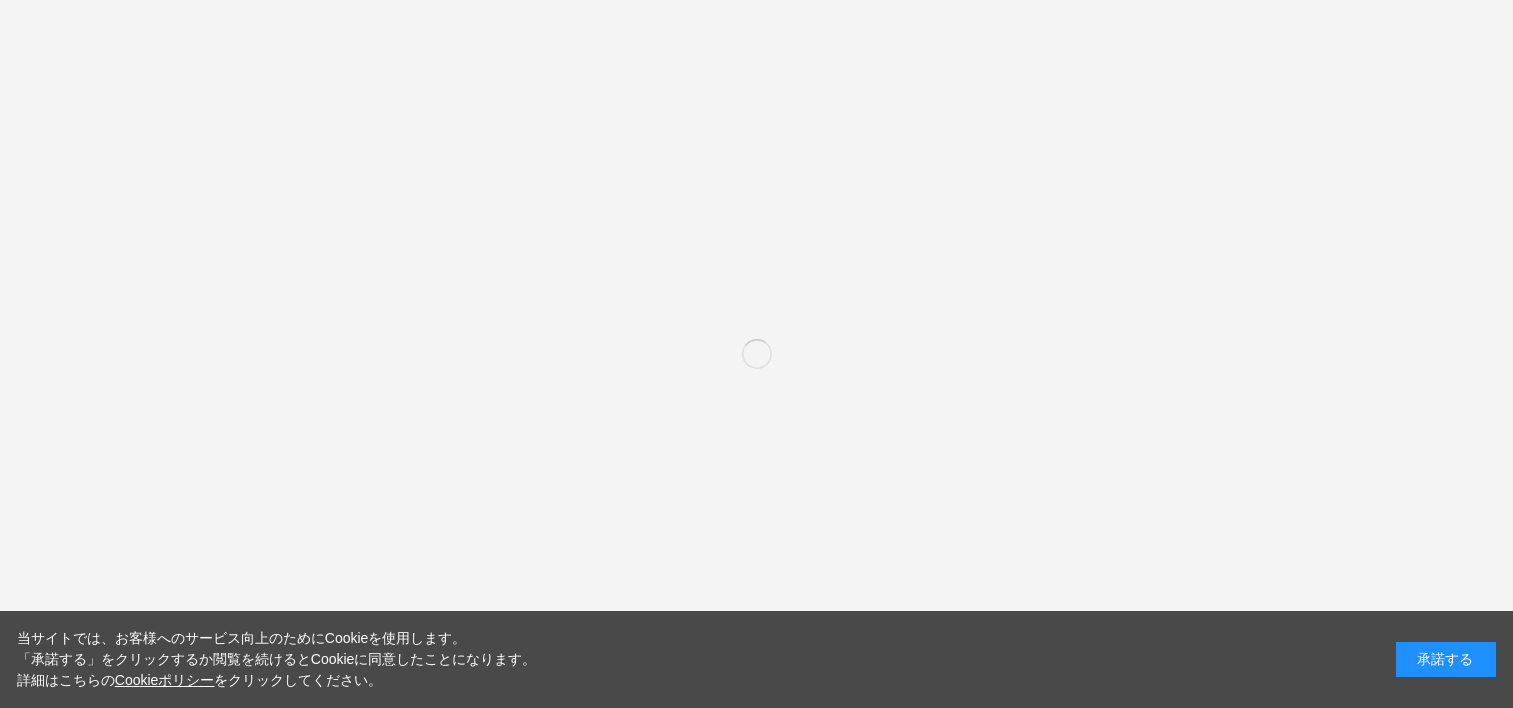 scroll, scrollTop: 0, scrollLeft: 0, axis: both 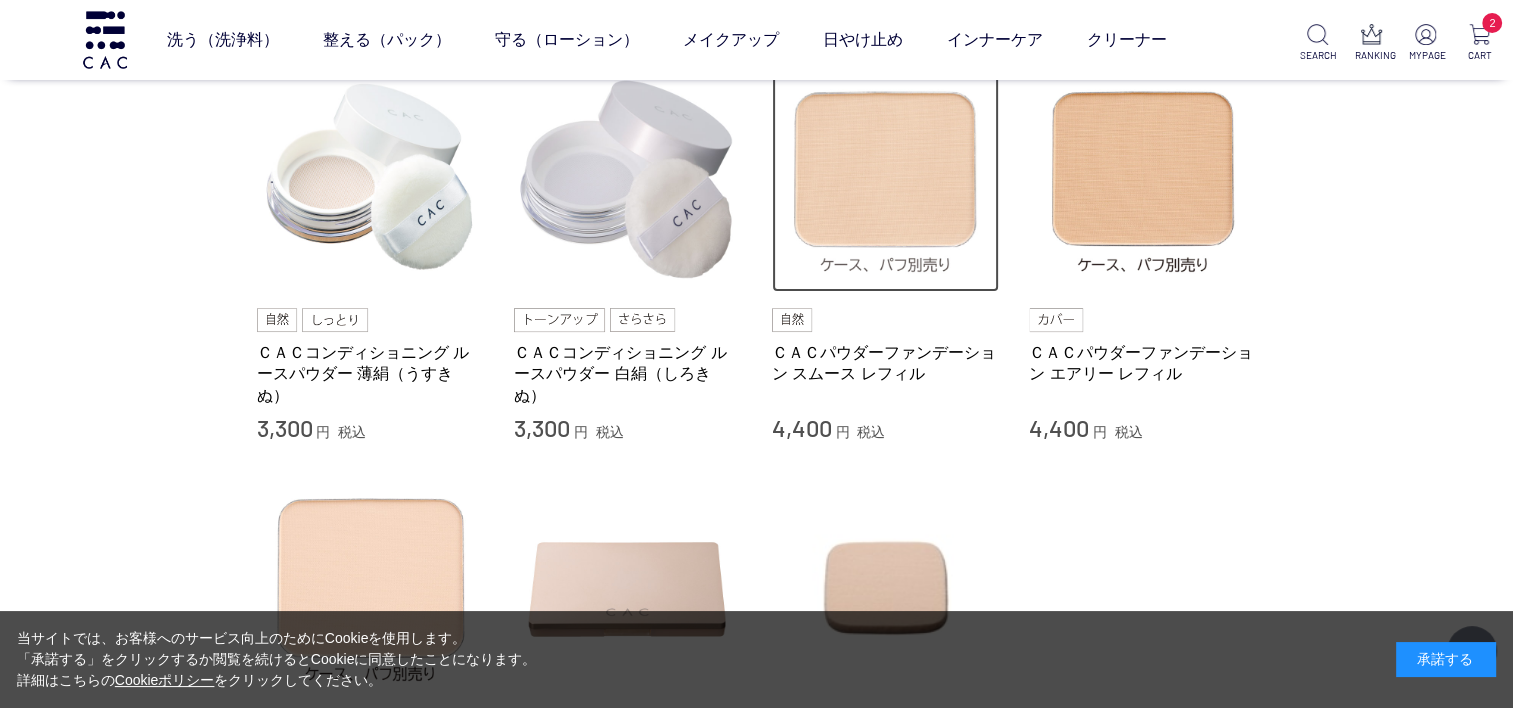click at bounding box center (886, 179) 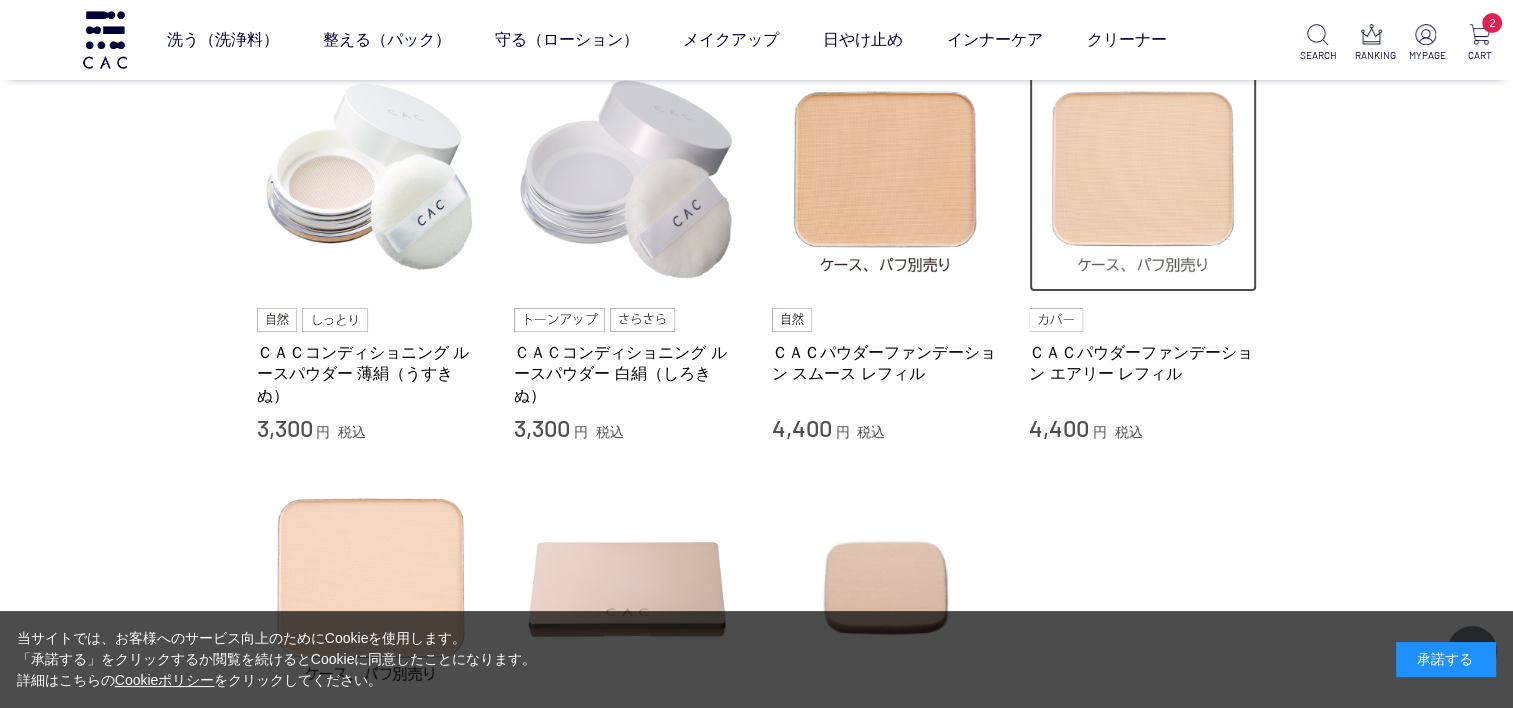 click at bounding box center [1143, 179] 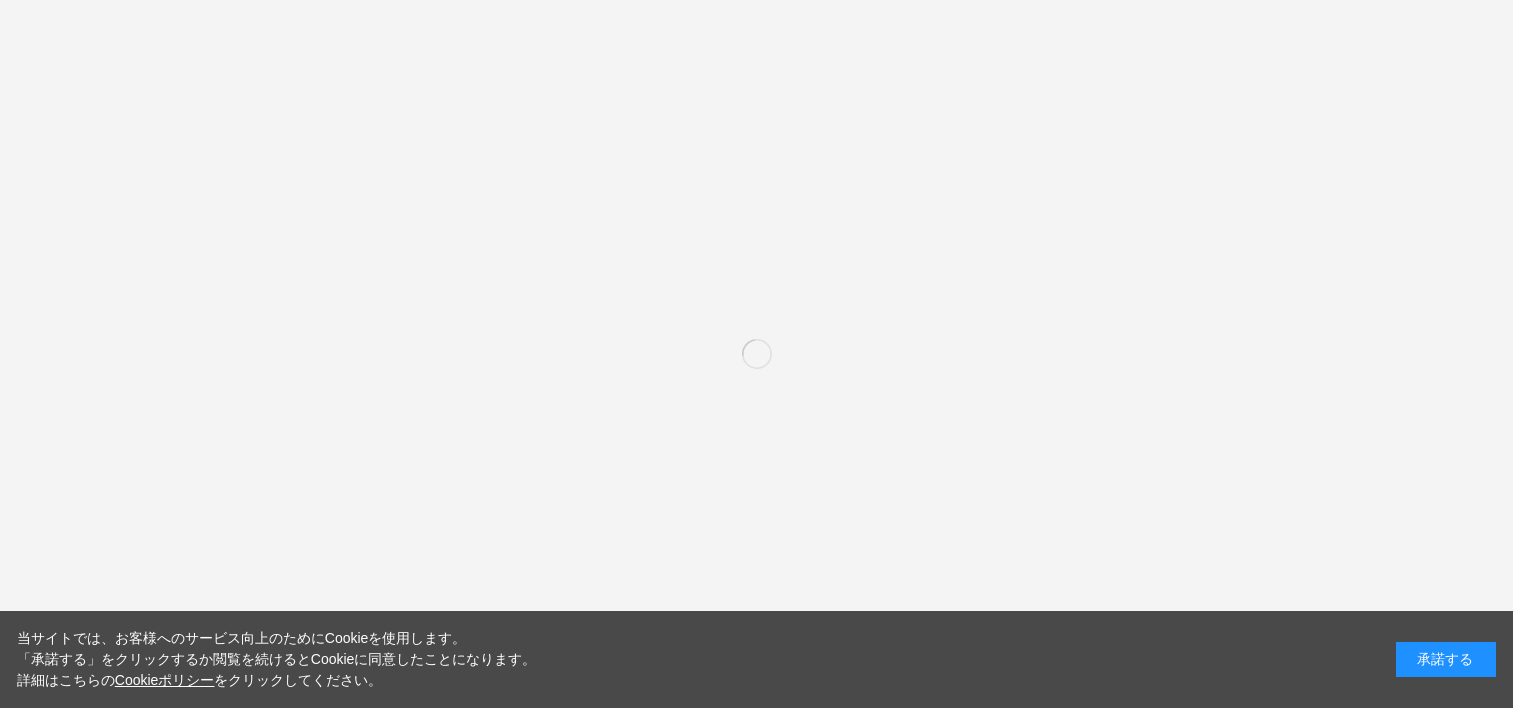 scroll, scrollTop: 0, scrollLeft: 0, axis: both 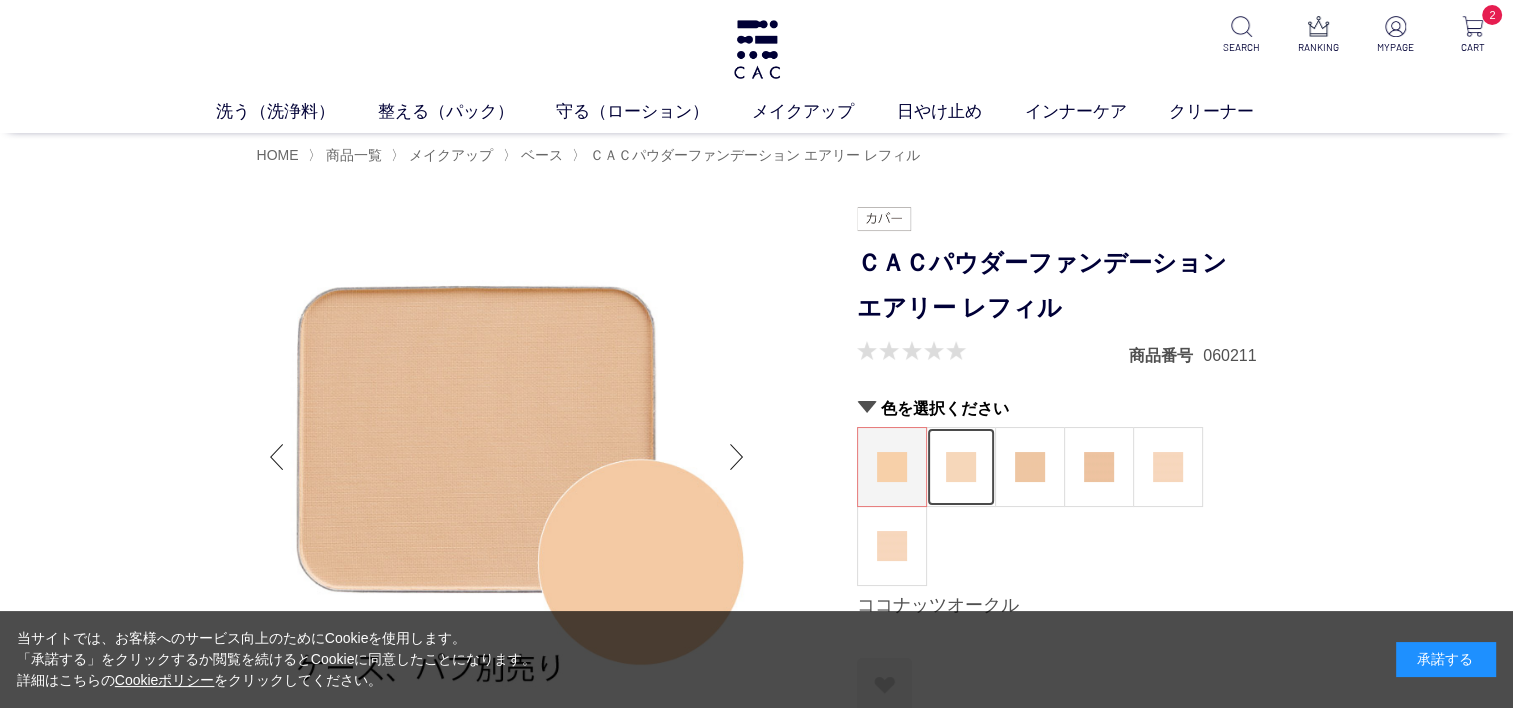 click at bounding box center (961, 467) 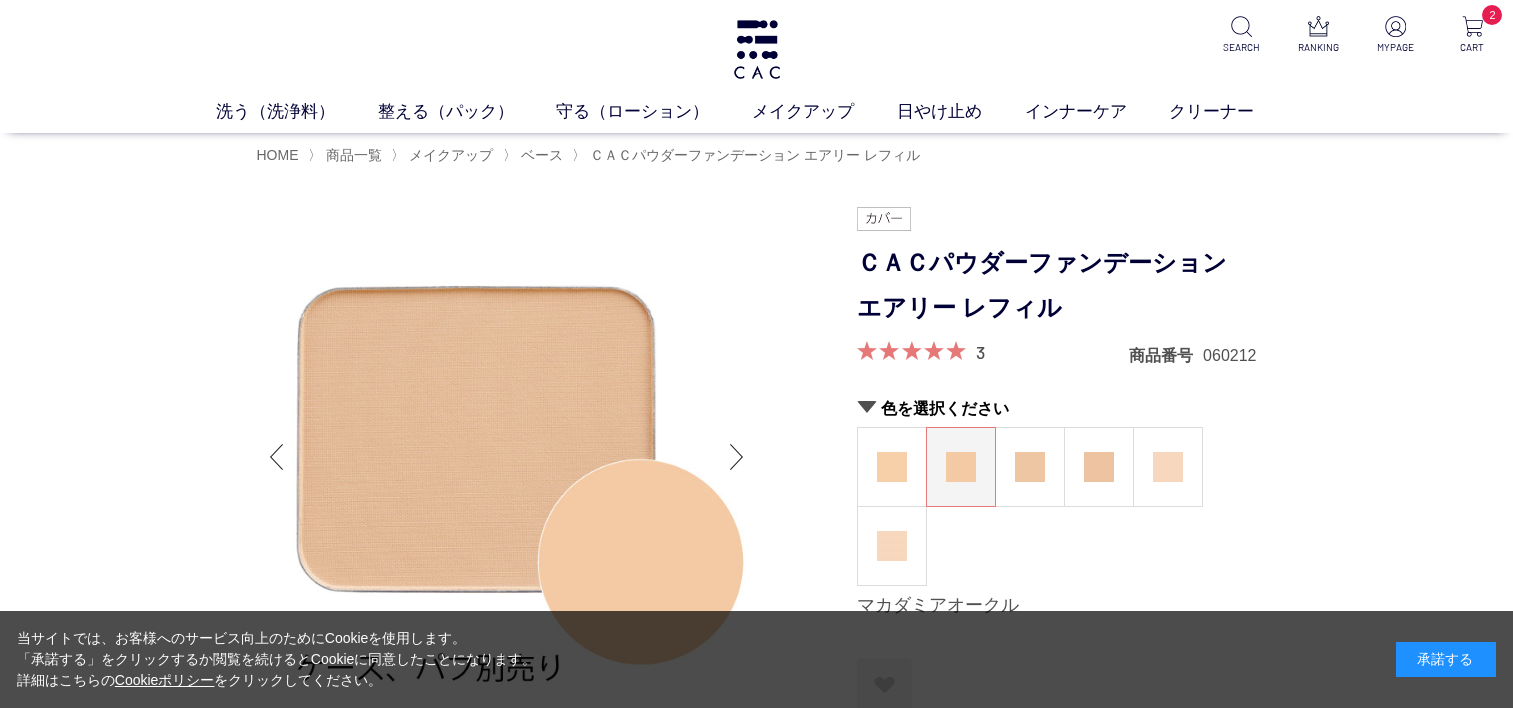 scroll, scrollTop: 0, scrollLeft: 0, axis: both 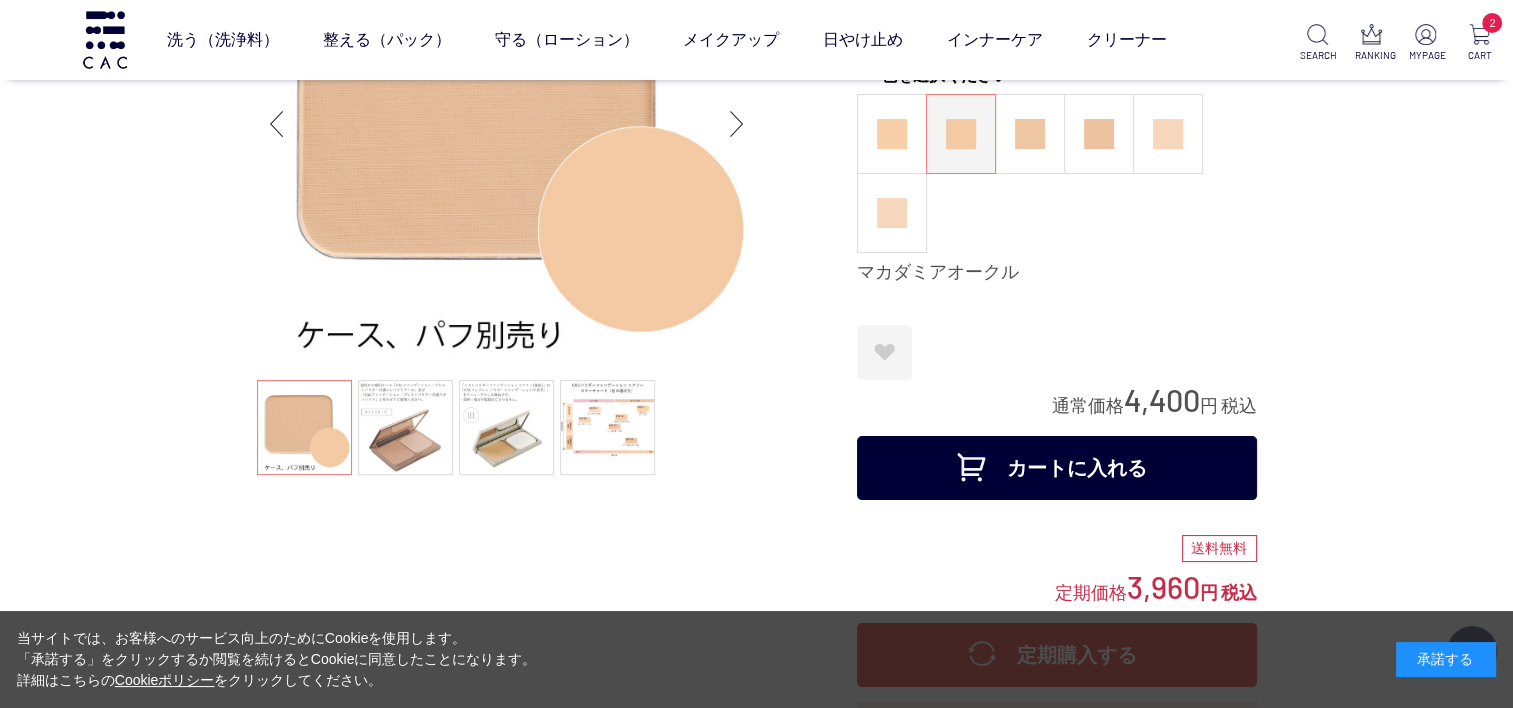 click on "カートに入れる" at bounding box center (1057, 468) 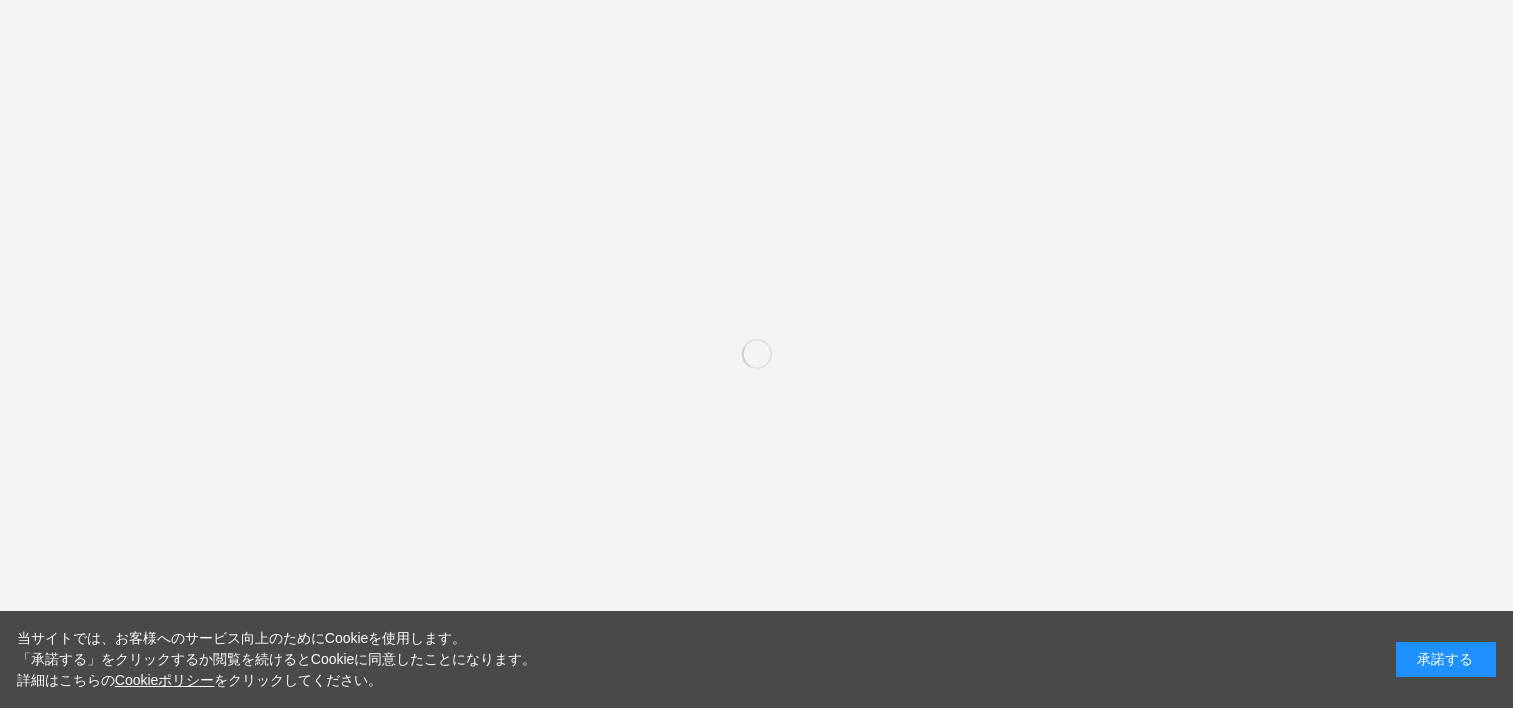 scroll, scrollTop: 0, scrollLeft: 0, axis: both 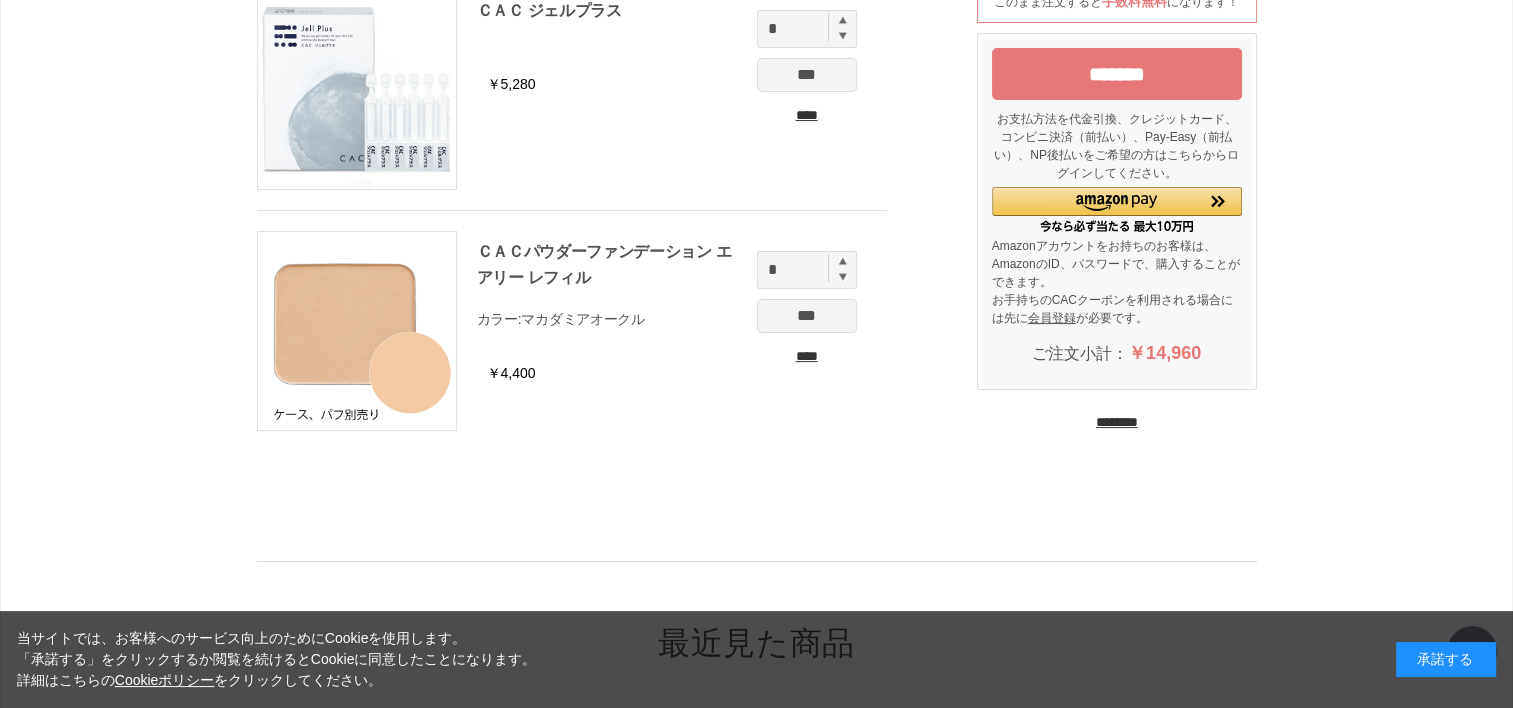 click on "*******" at bounding box center (1117, 74) 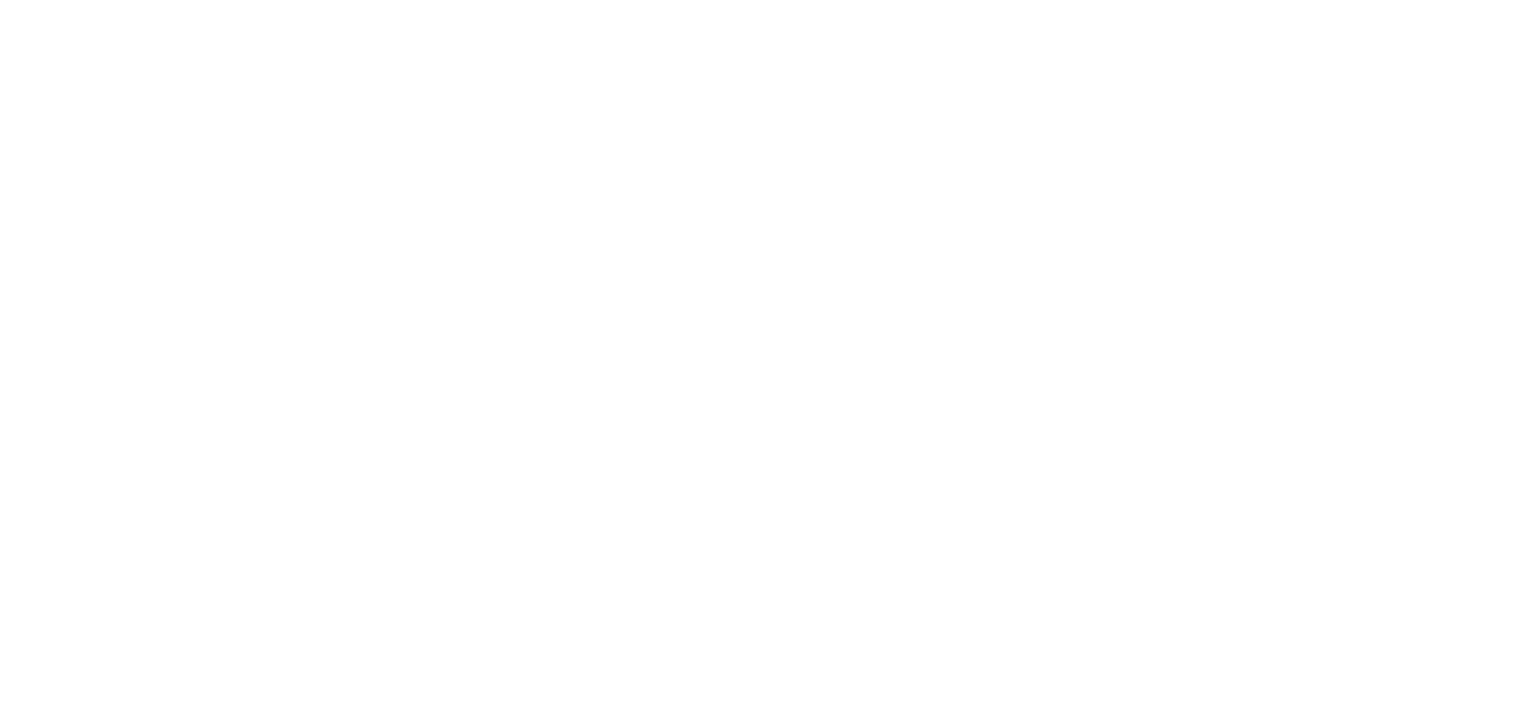 scroll, scrollTop: 0, scrollLeft: 0, axis: both 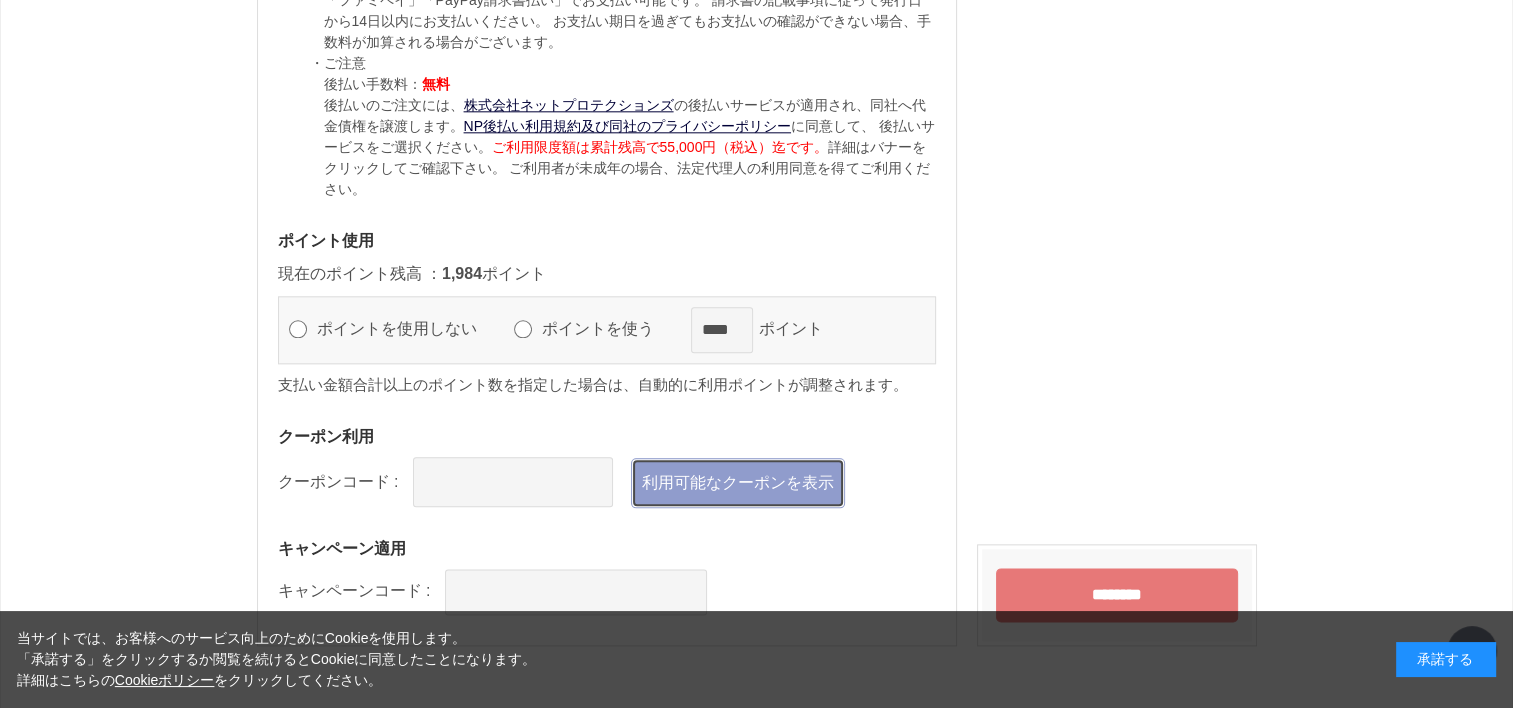 click on "利用可能なクーポンを表示" at bounding box center [738, 483] 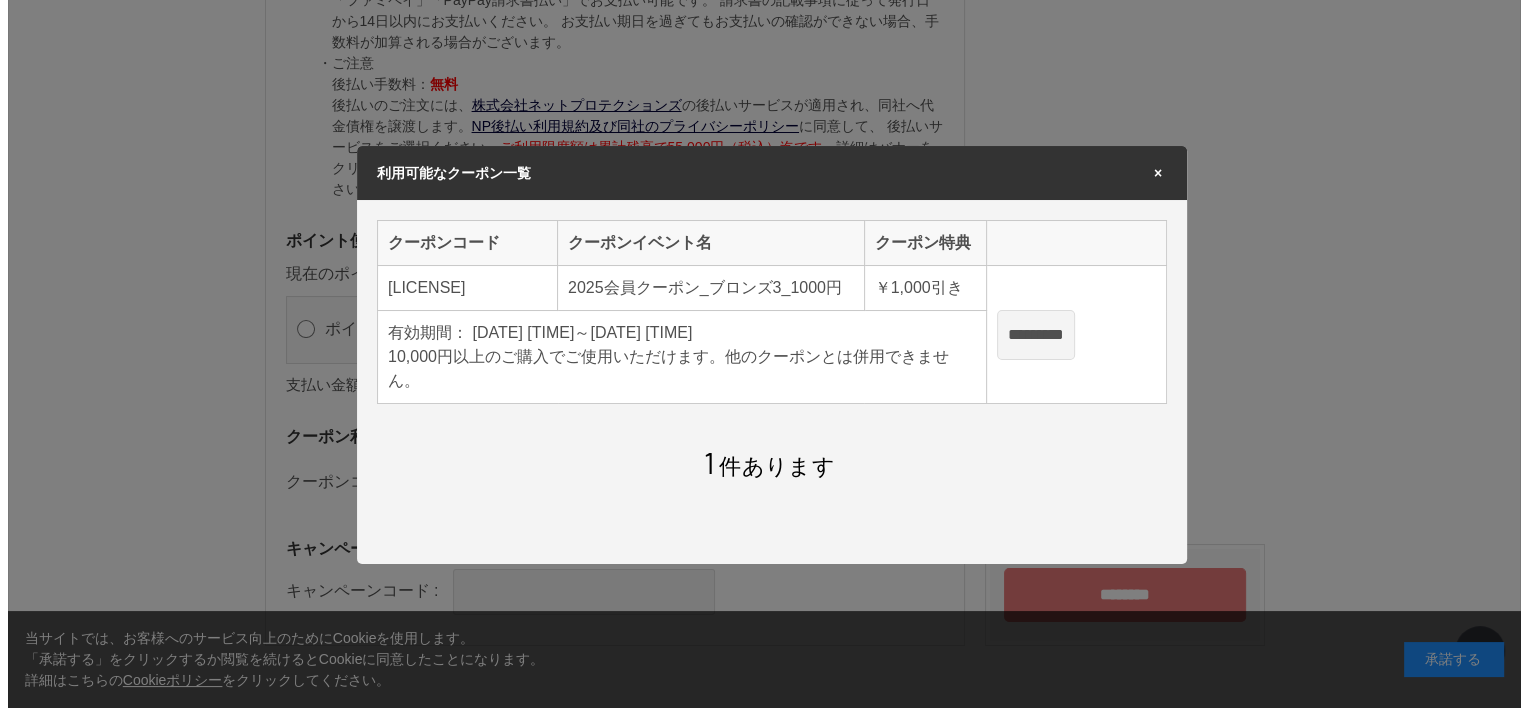 scroll, scrollTop: 0, scrollLeft: 0, axis: both 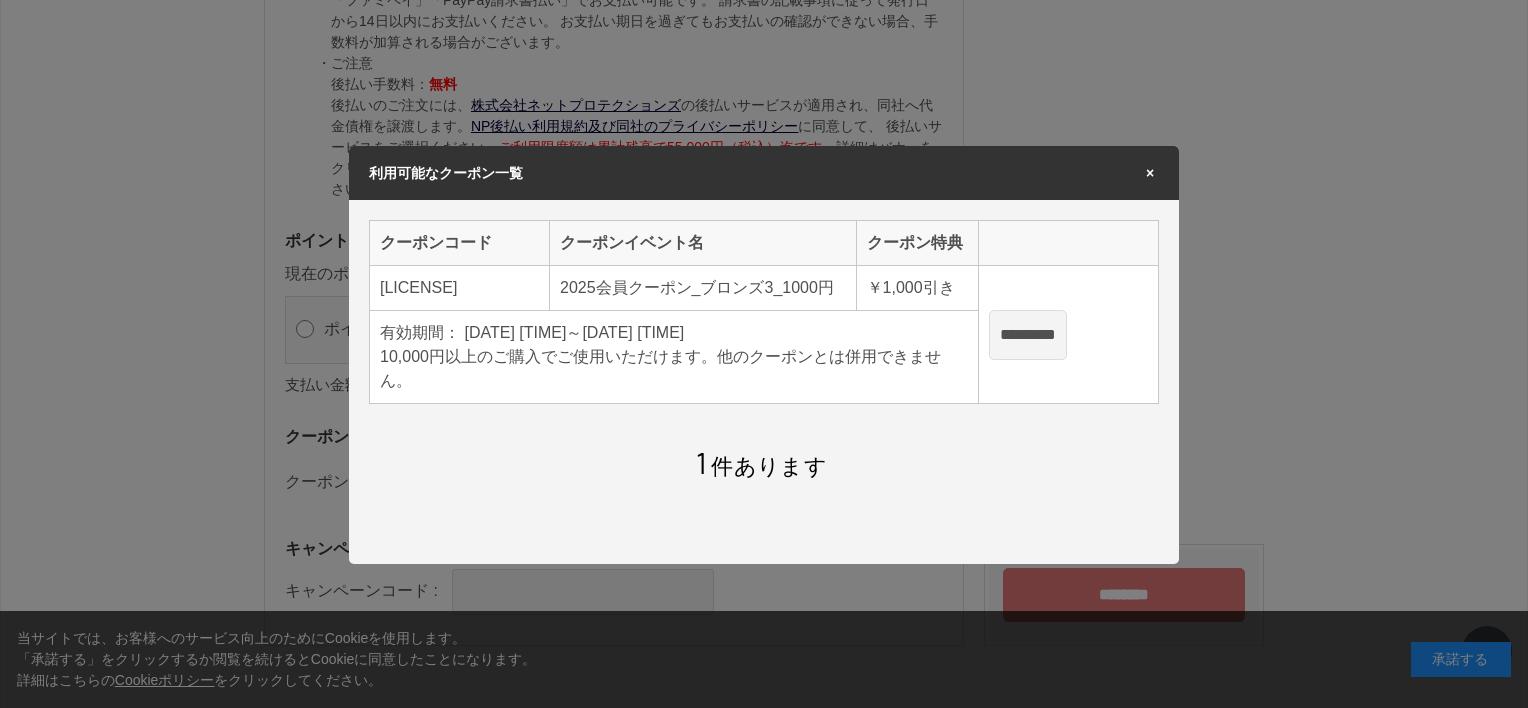 click on "*********" at bounding box center (1028, 335) 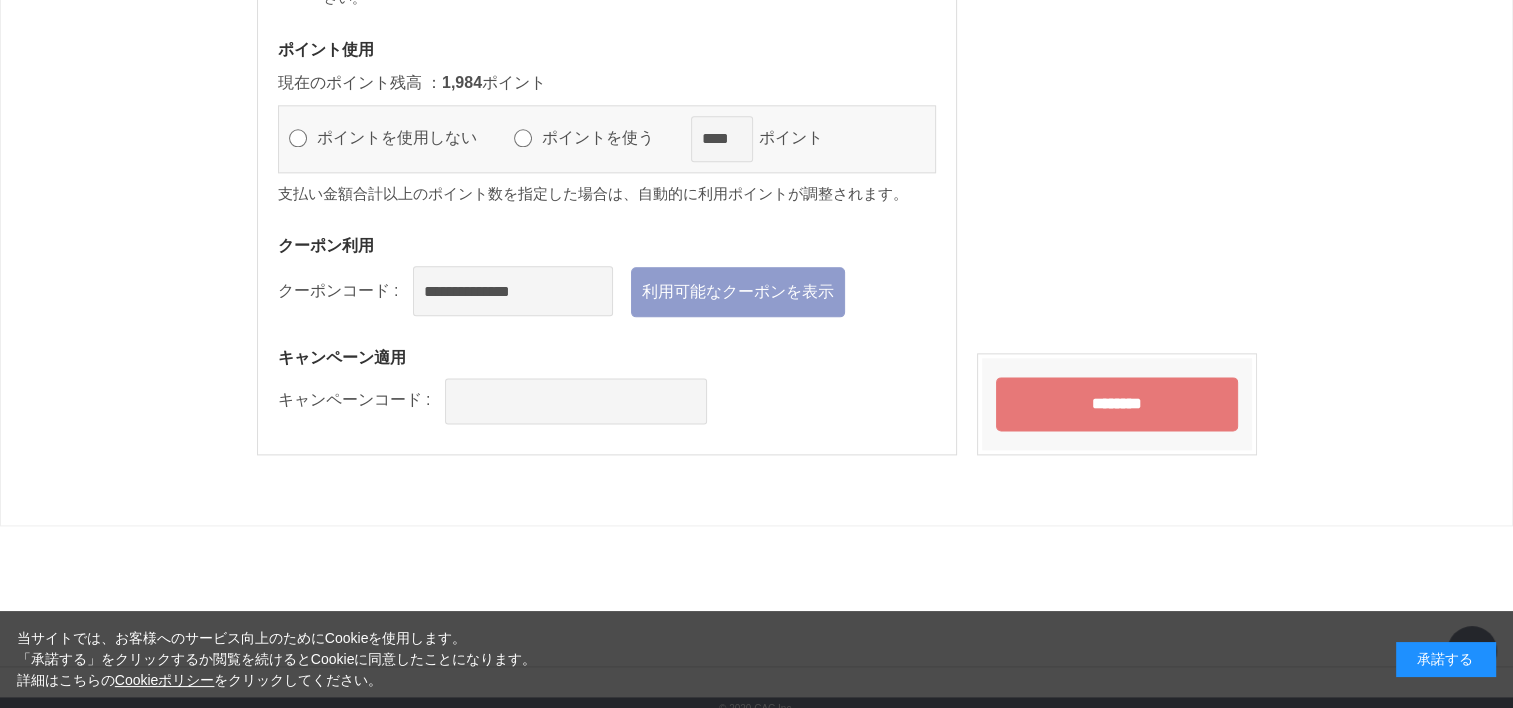 scroll, scrollTop: 2497, scrollLeft: 0, axis: vertical 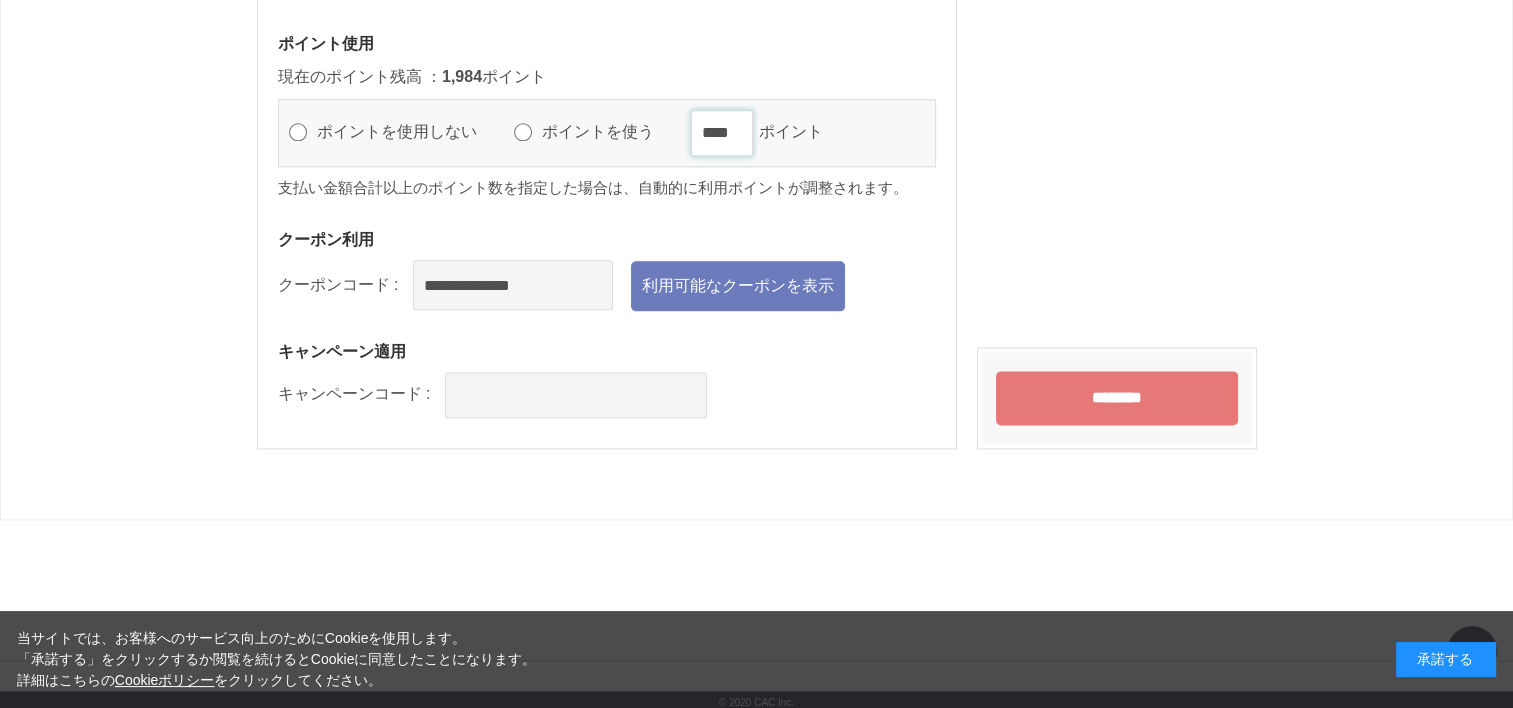 click on "****" at bounding box center (722, 133) 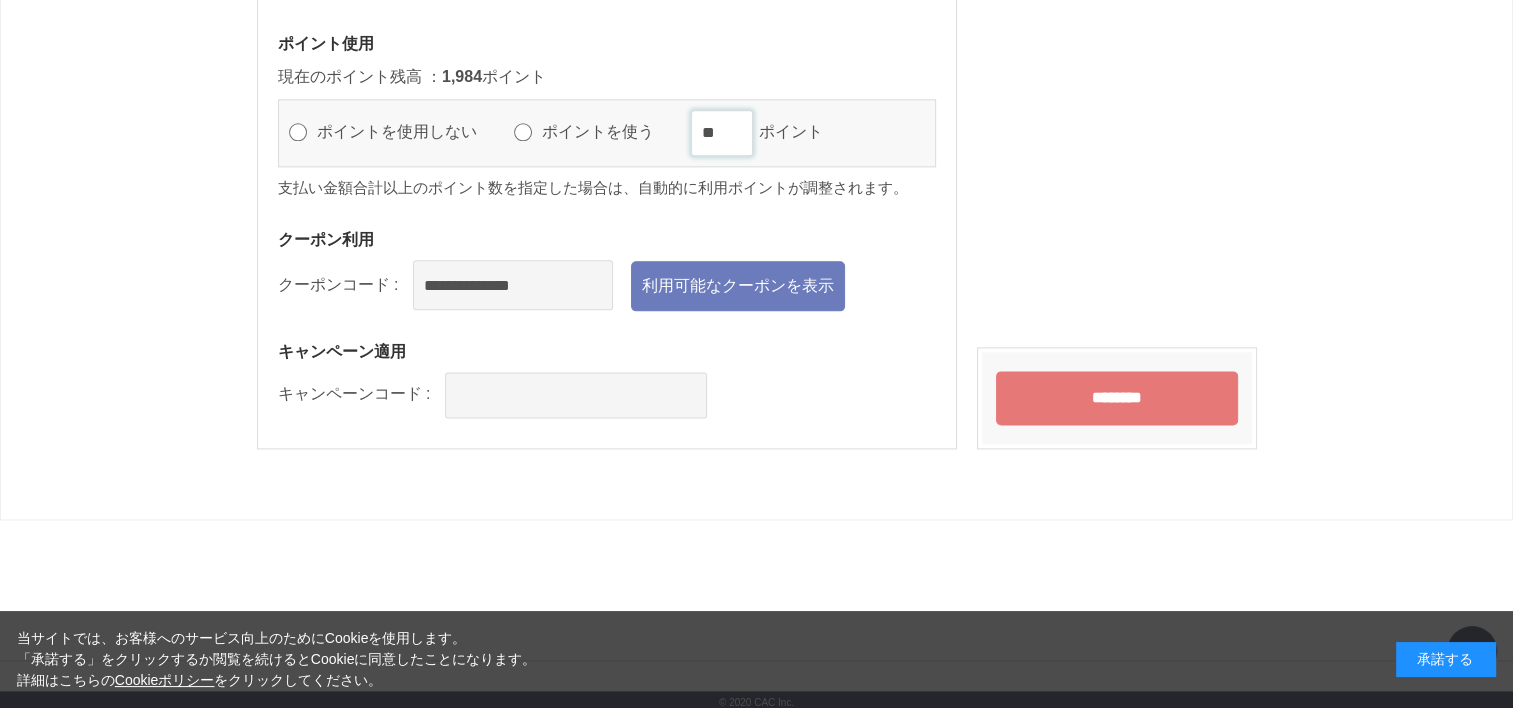 type on "*" 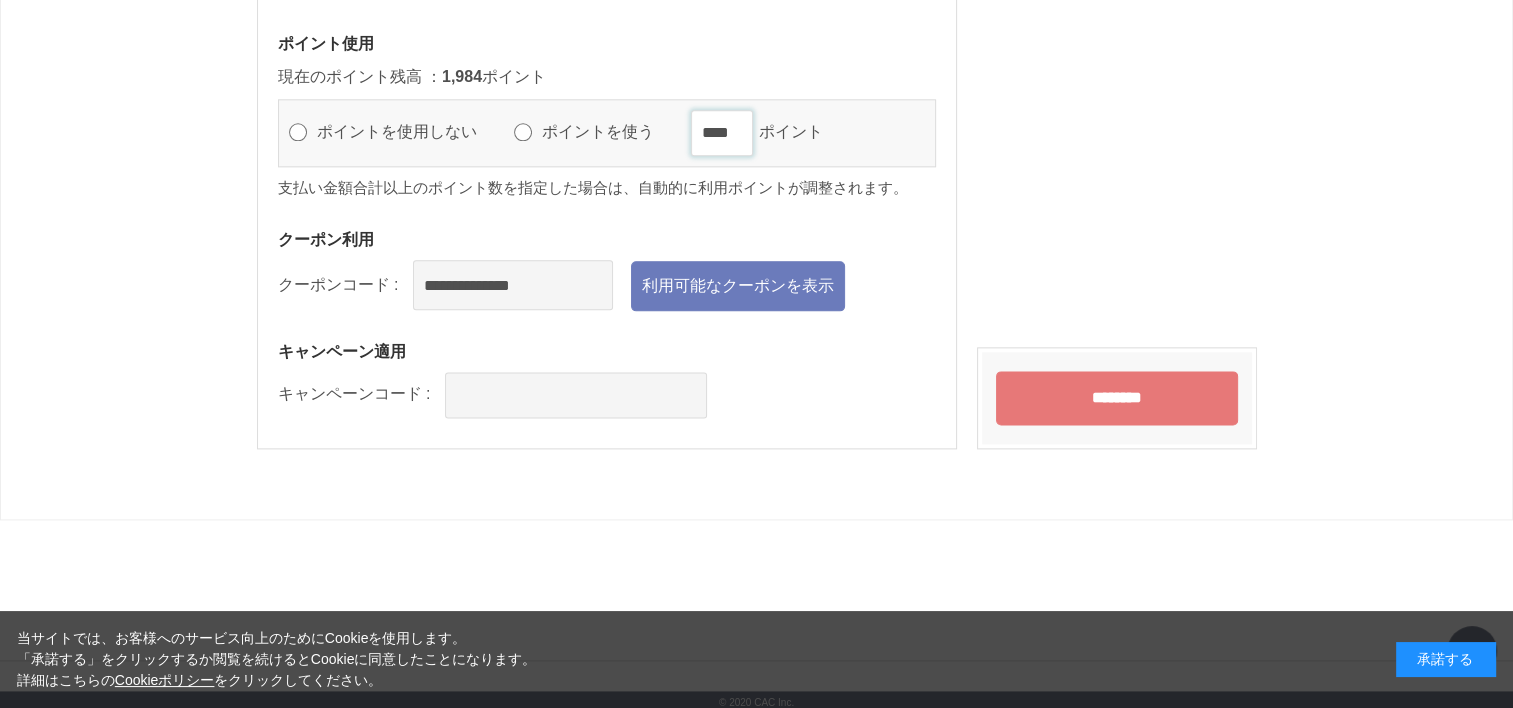 type on "****" 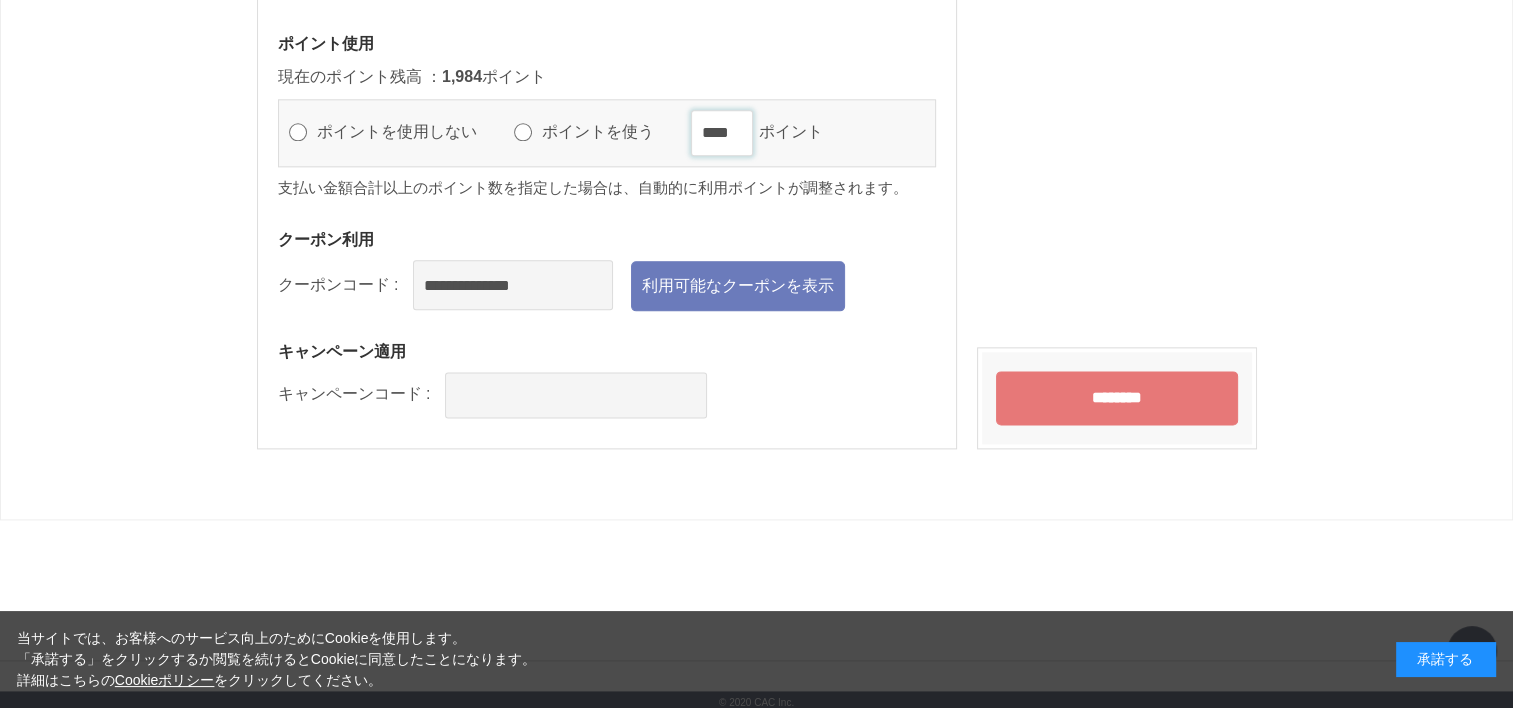 click on "******" at bounding box center [-9997, -2366] 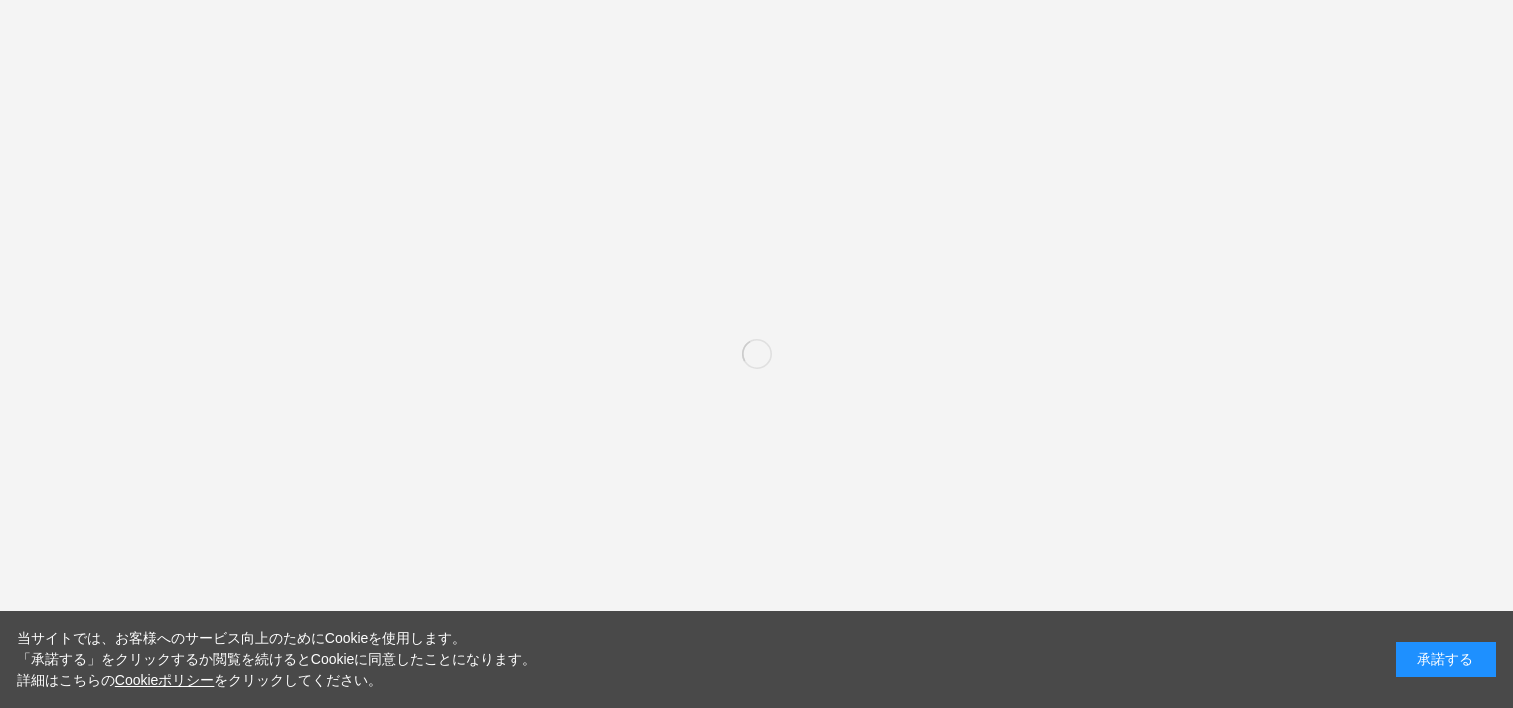 scroll, scrollTop: 0, scrollLeft: 0, axis: both 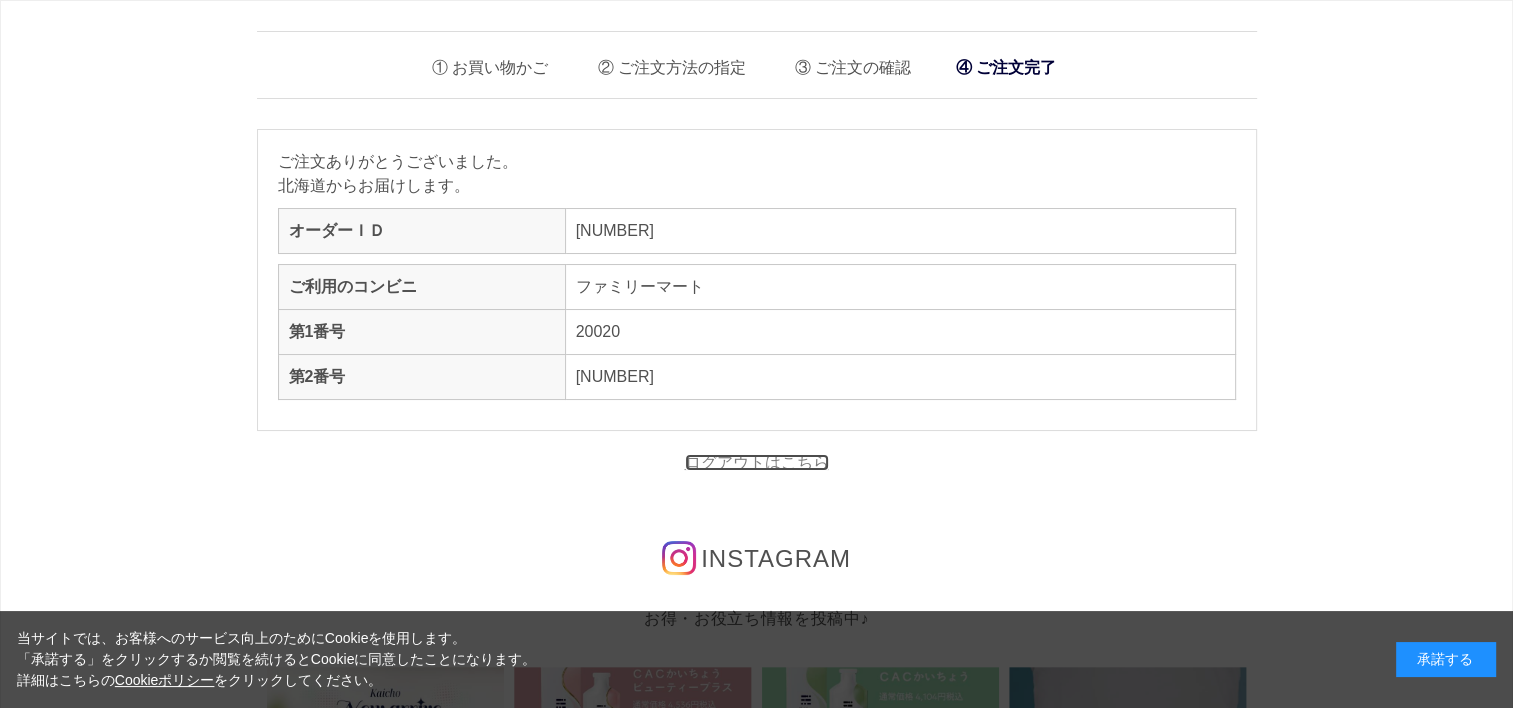 click on "ログアウトはこちら" at bounding box center (757, 462) 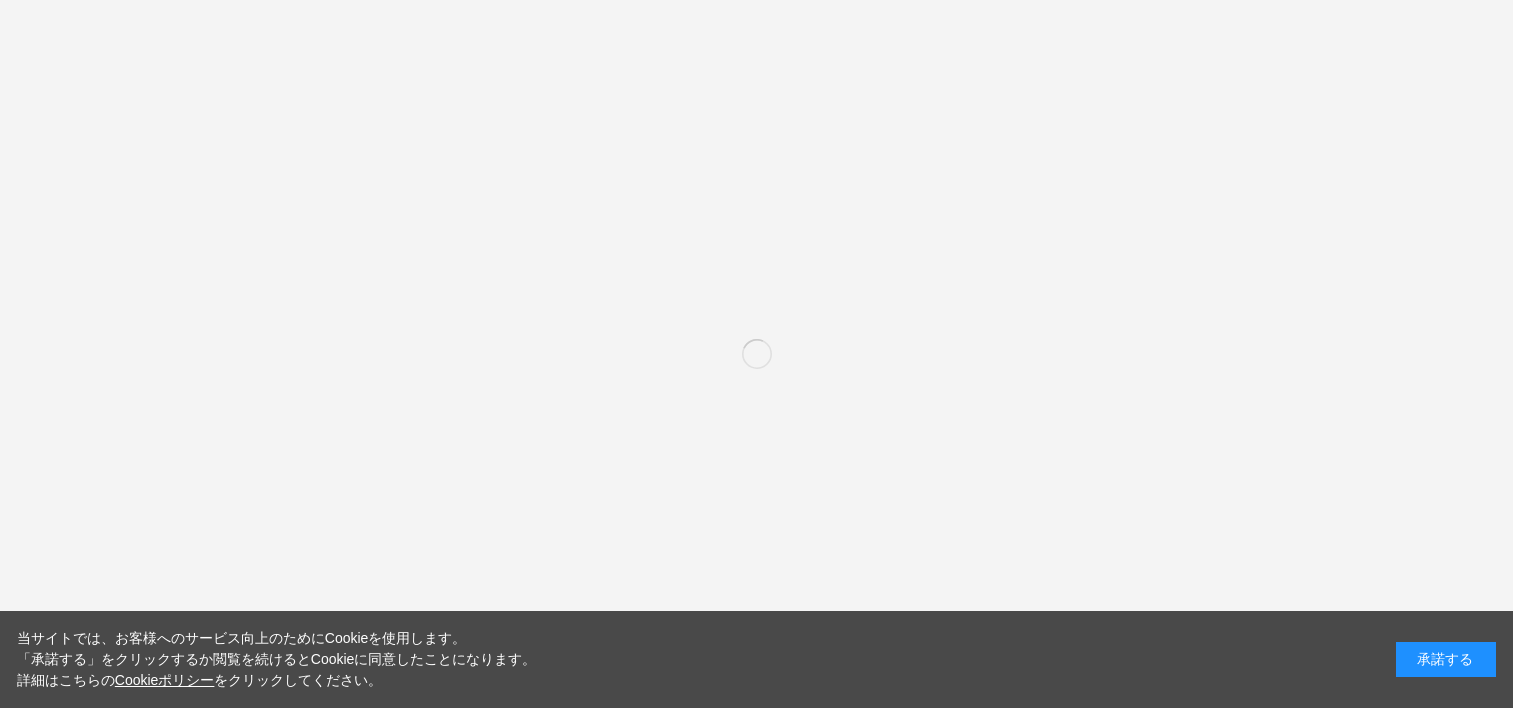 scroll, scrollTop: 0, scrollLeft: 0, axis: both 